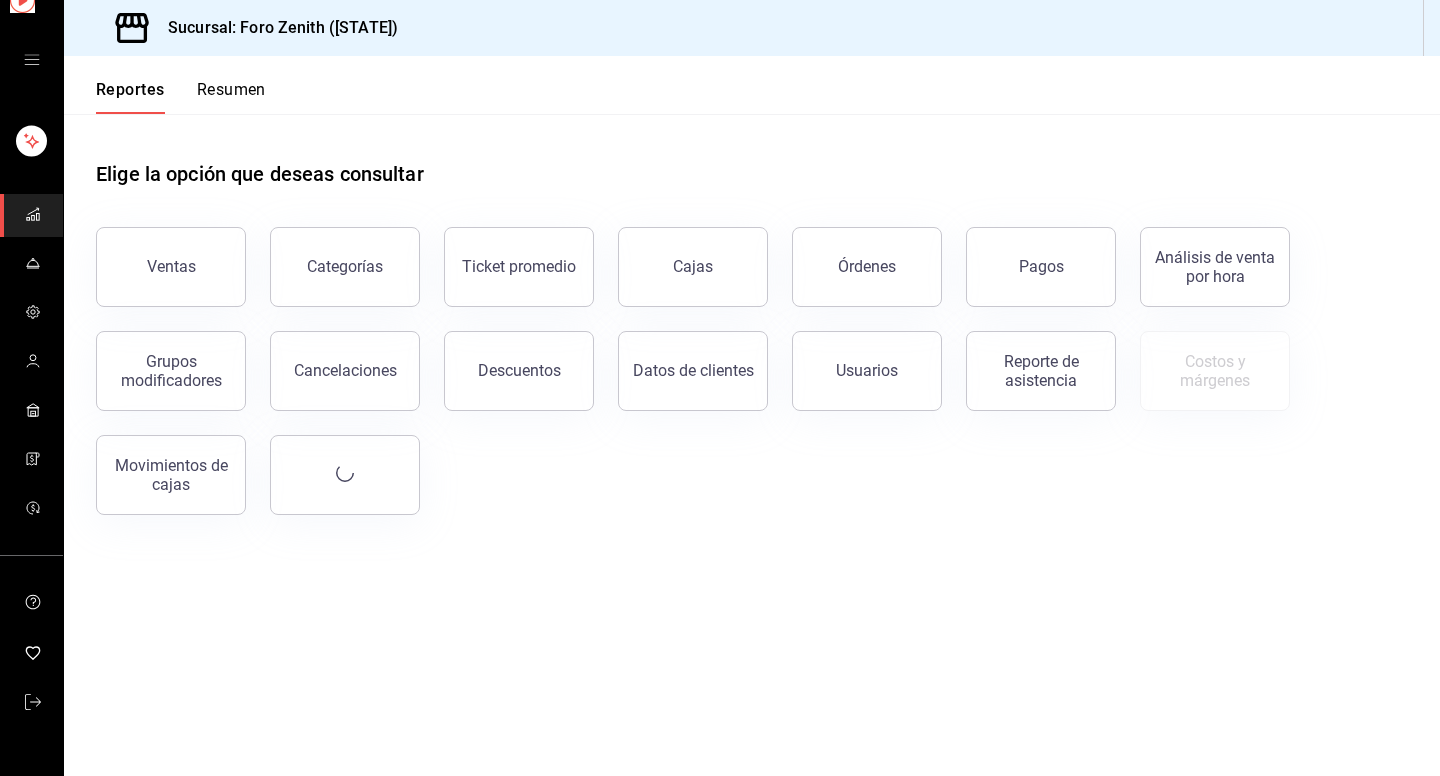 scroll, scrollTop: 0, scrollLeft: 0, axis: both 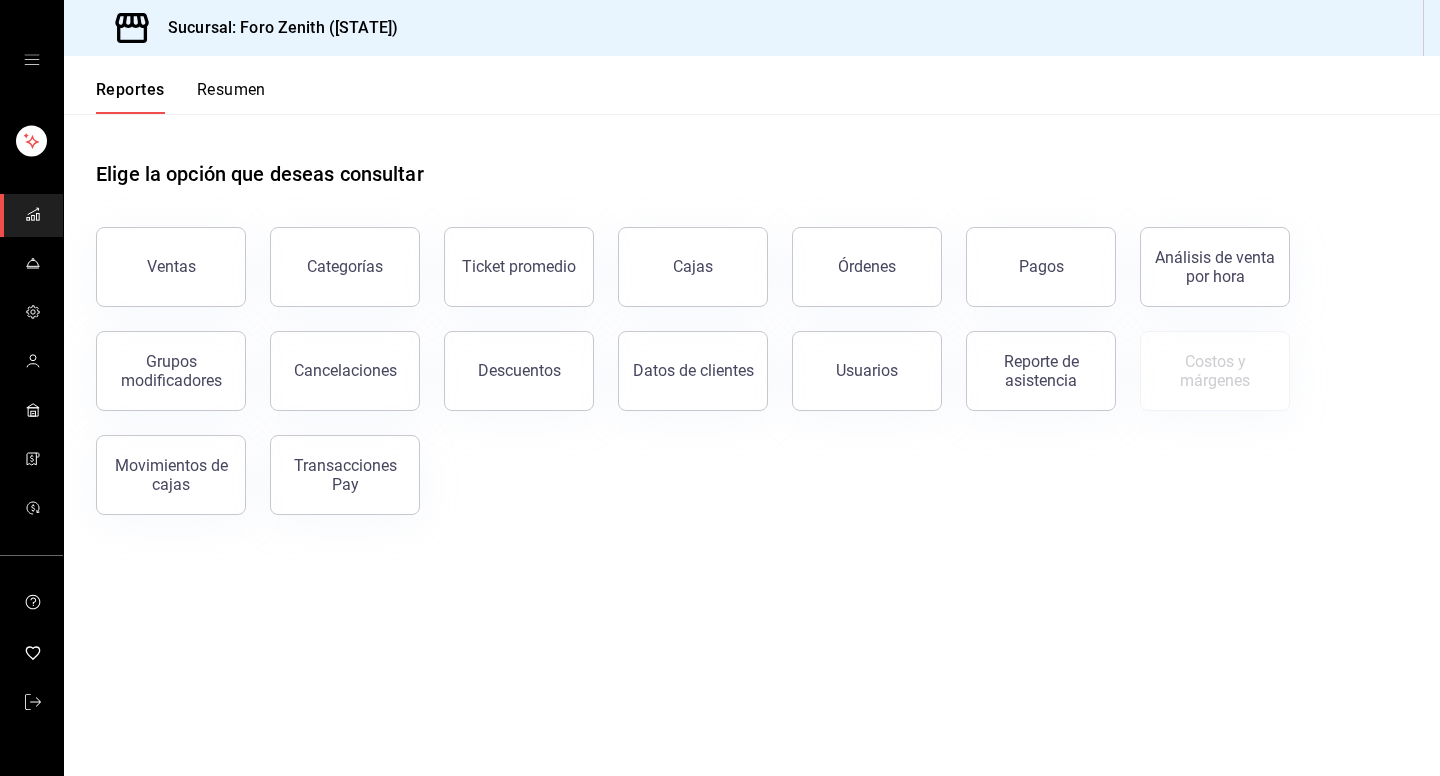 click on "Reportes Resumen" at bounding box center [165, 85] 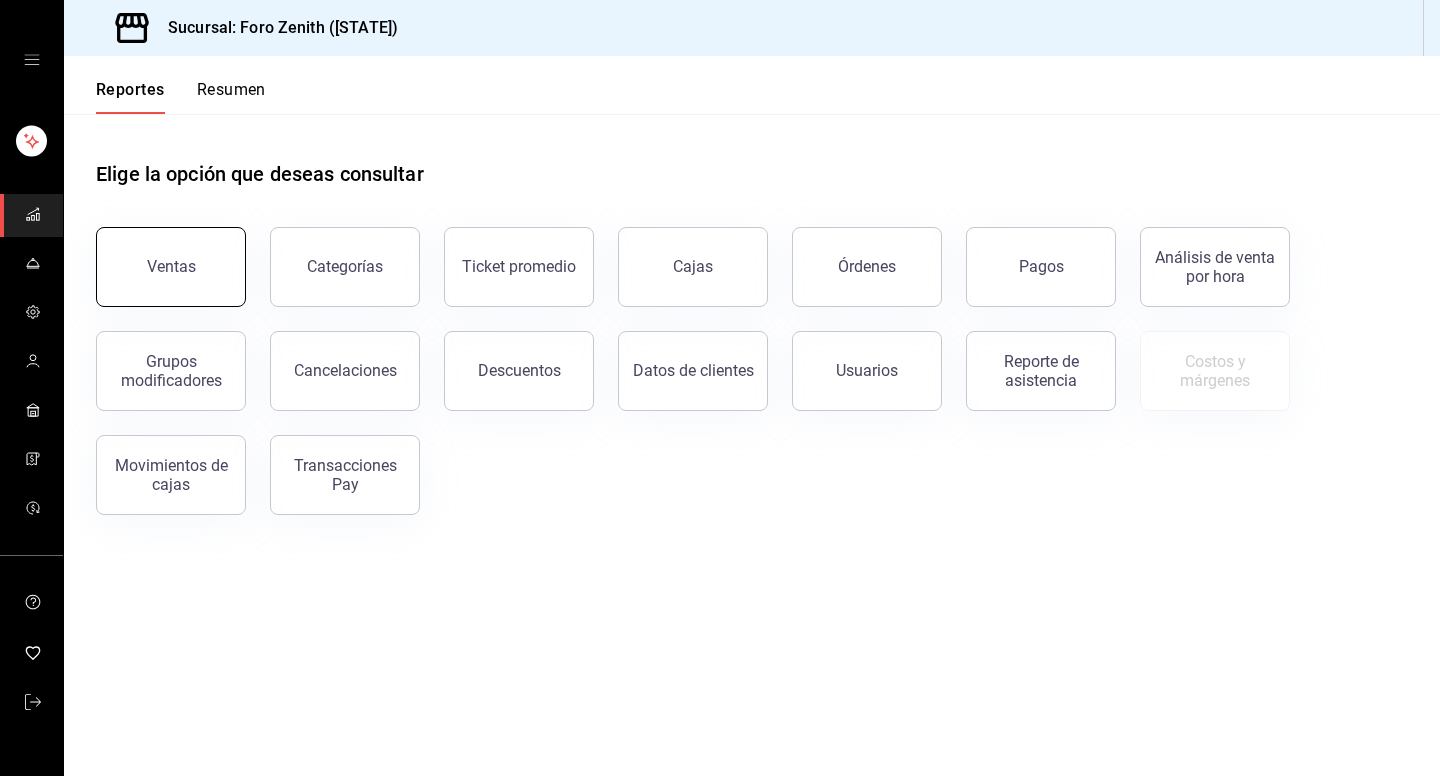 click on "Ventas" at bounding box center (171, 267) 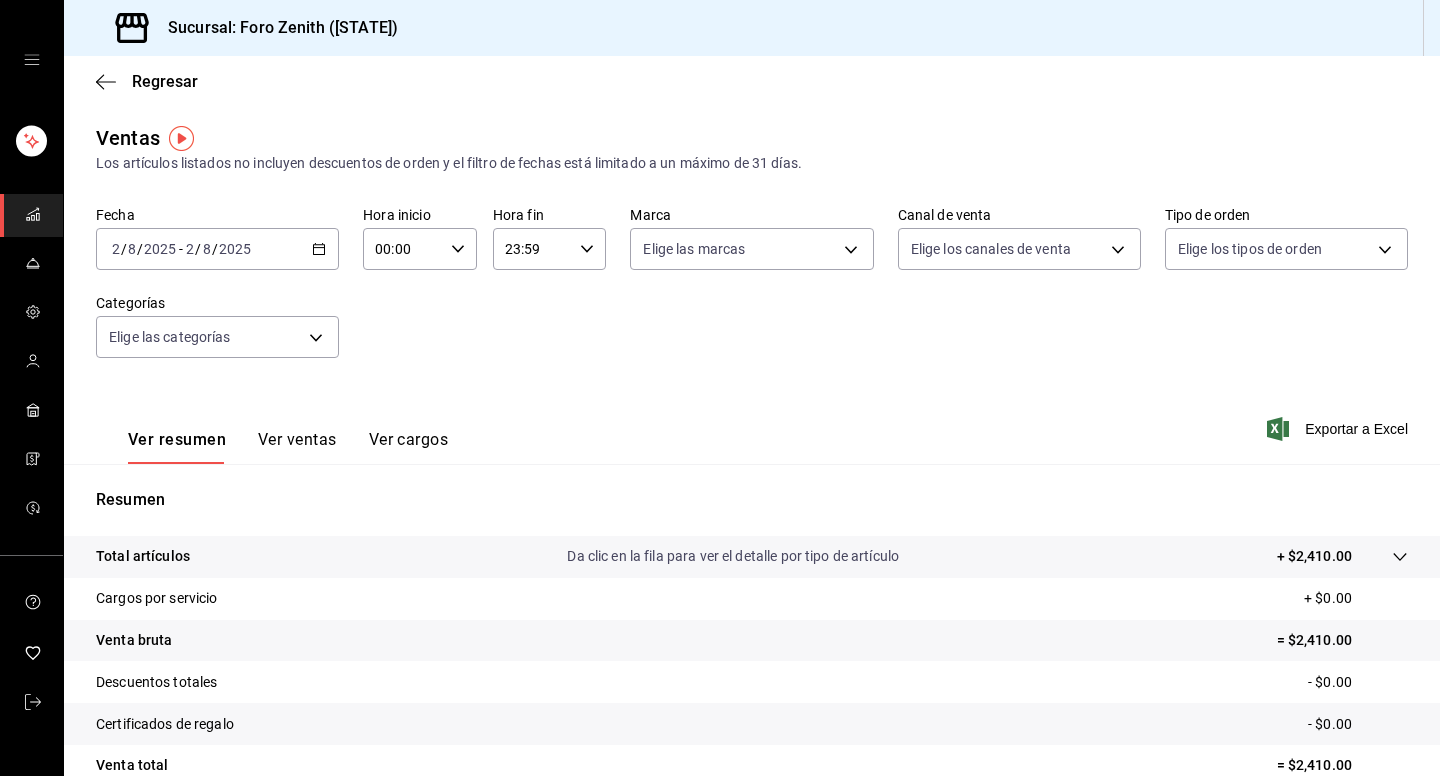 click on "2025-08-02 2 / 8 / 2025 - 2025-08-02 2 / 8 / 2025" at bounding box center (217, 249) 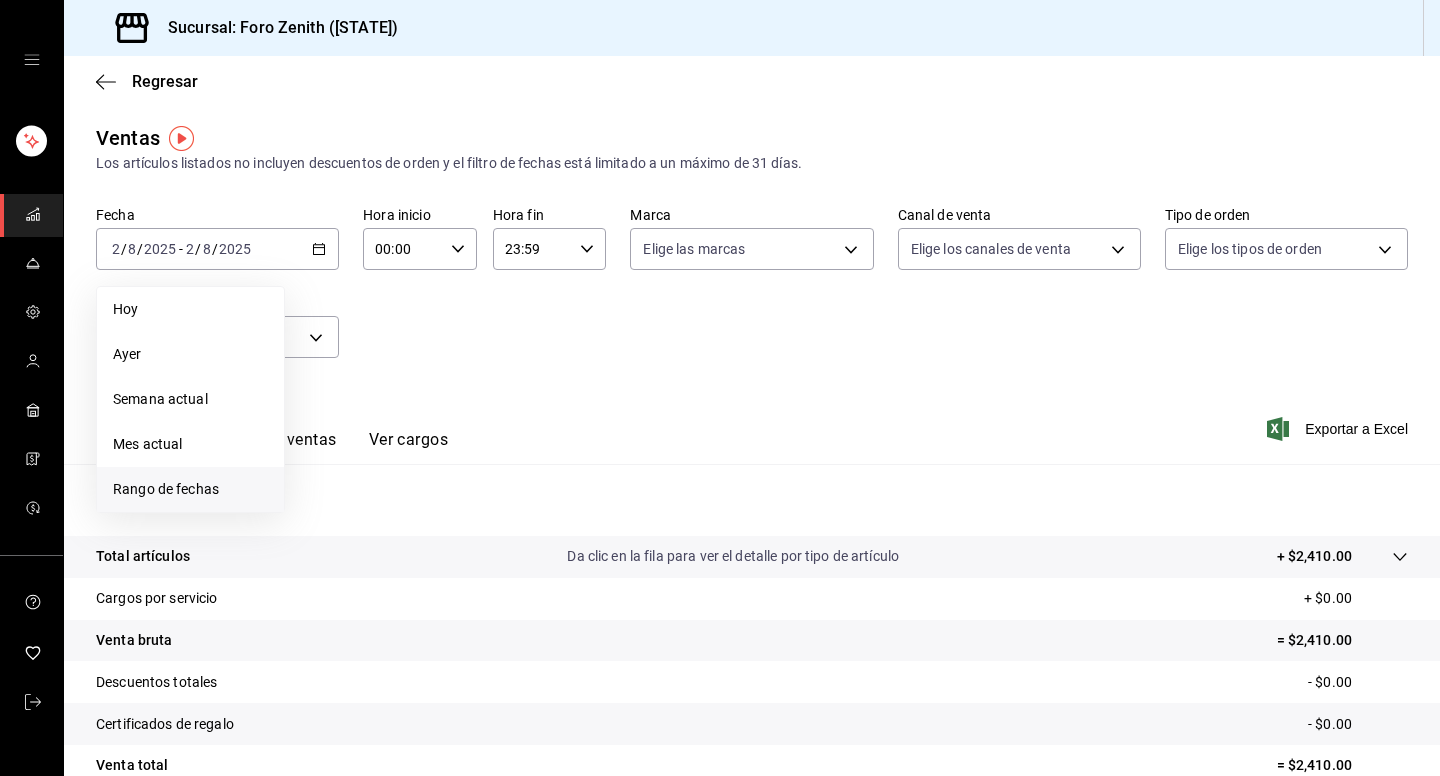 click on "Rango de fechas" at bounding box center (190, 489) 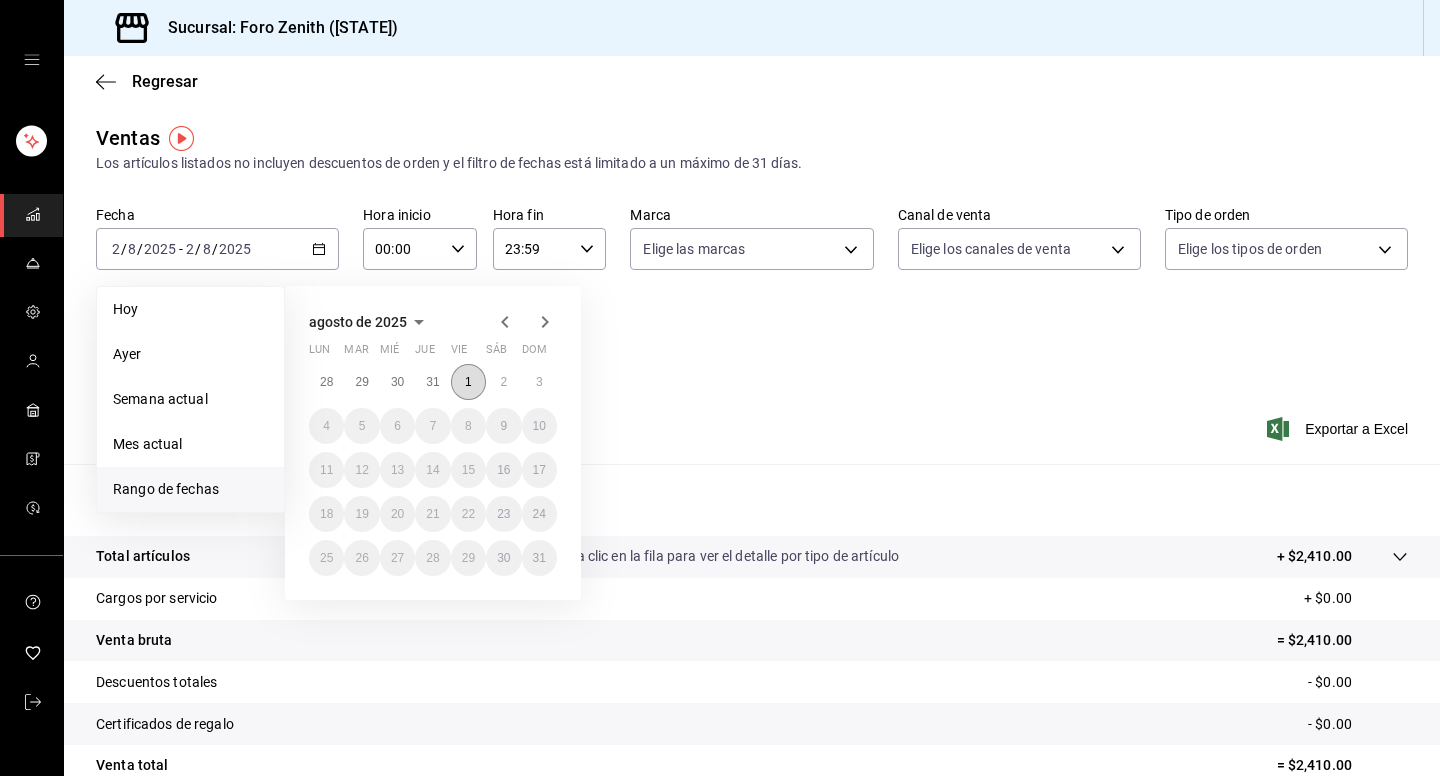 click on "1" at bounding box center (468, 382) 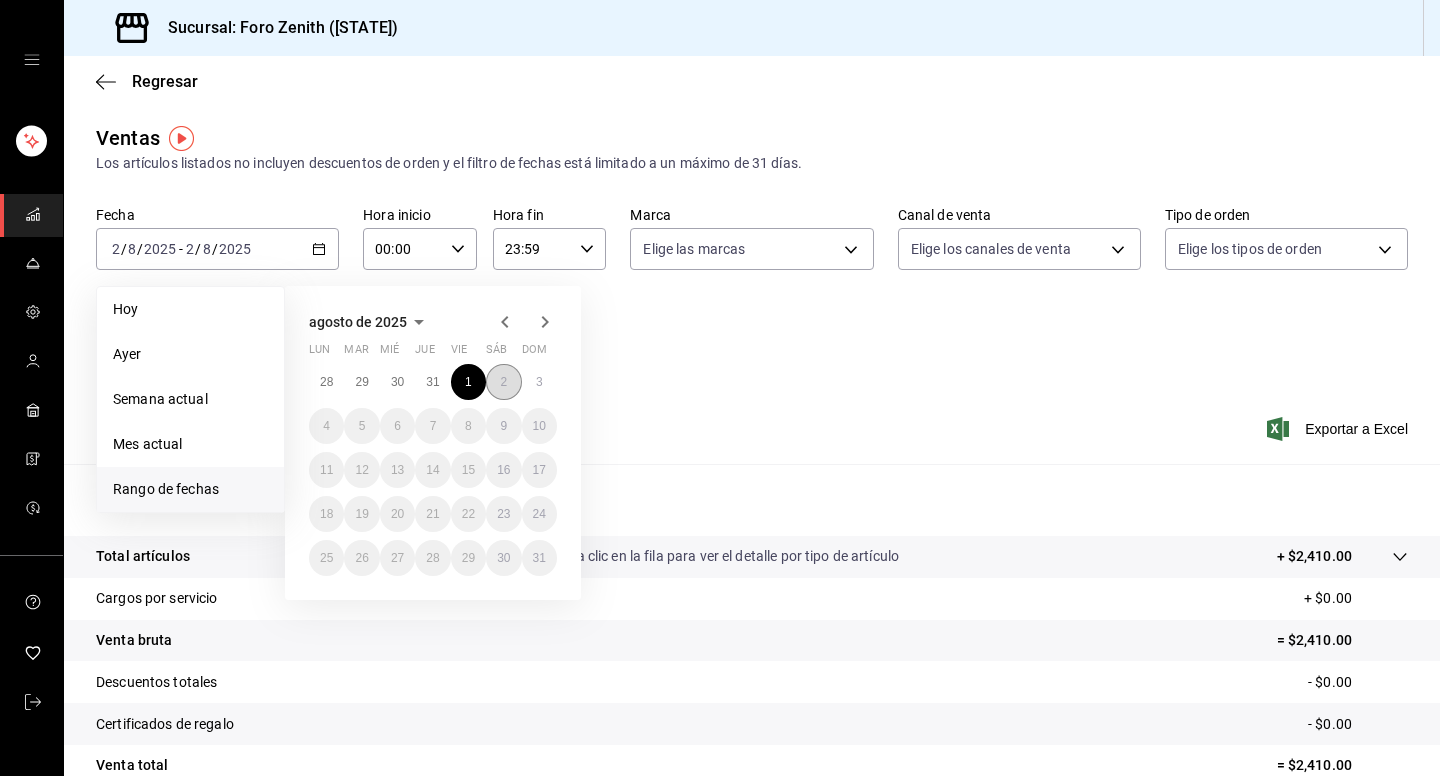 click on "2" at bounding box center [503, 382] 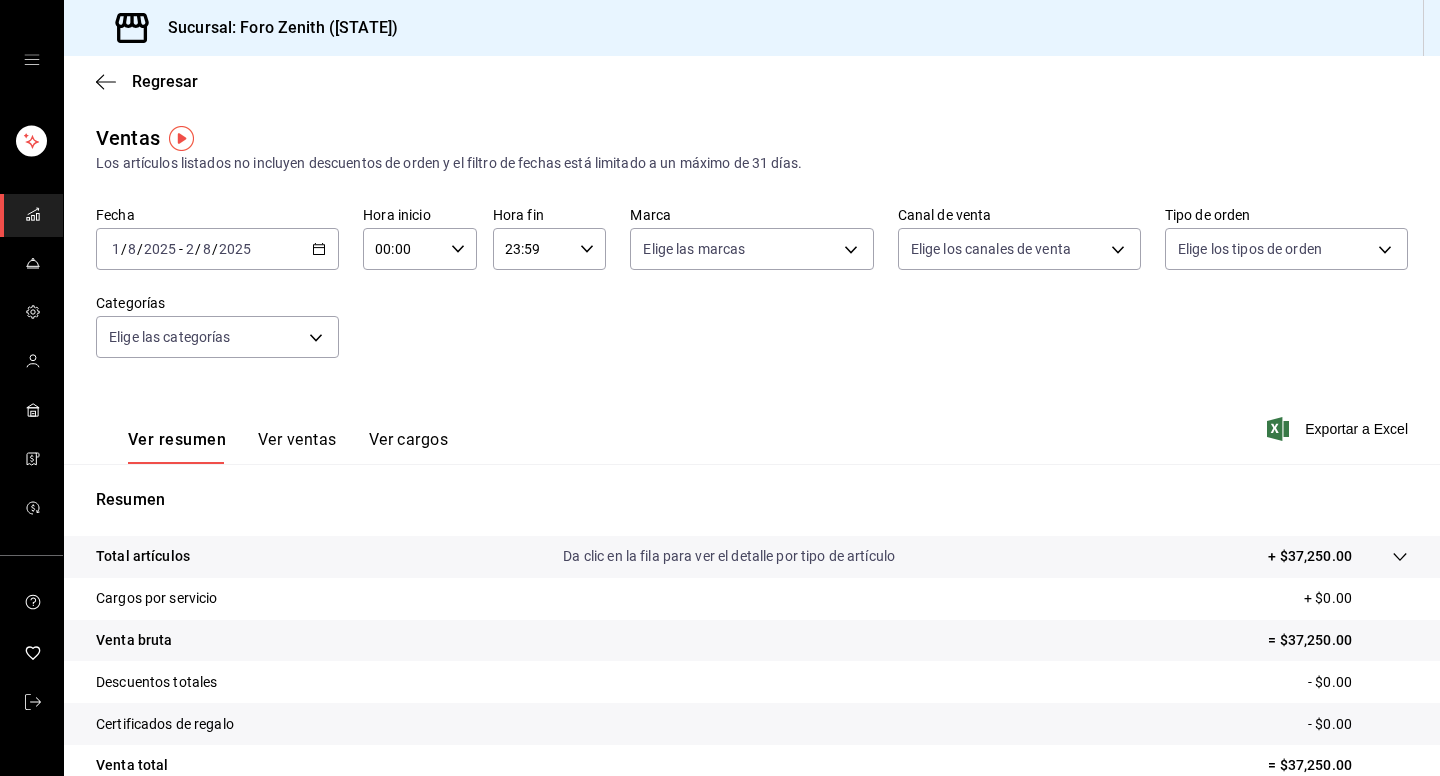 click on "2025-08-01 1 / 8 / 2025 - 2025-08-02 2 / 8 / 2025" at bounding box center (217, 249) 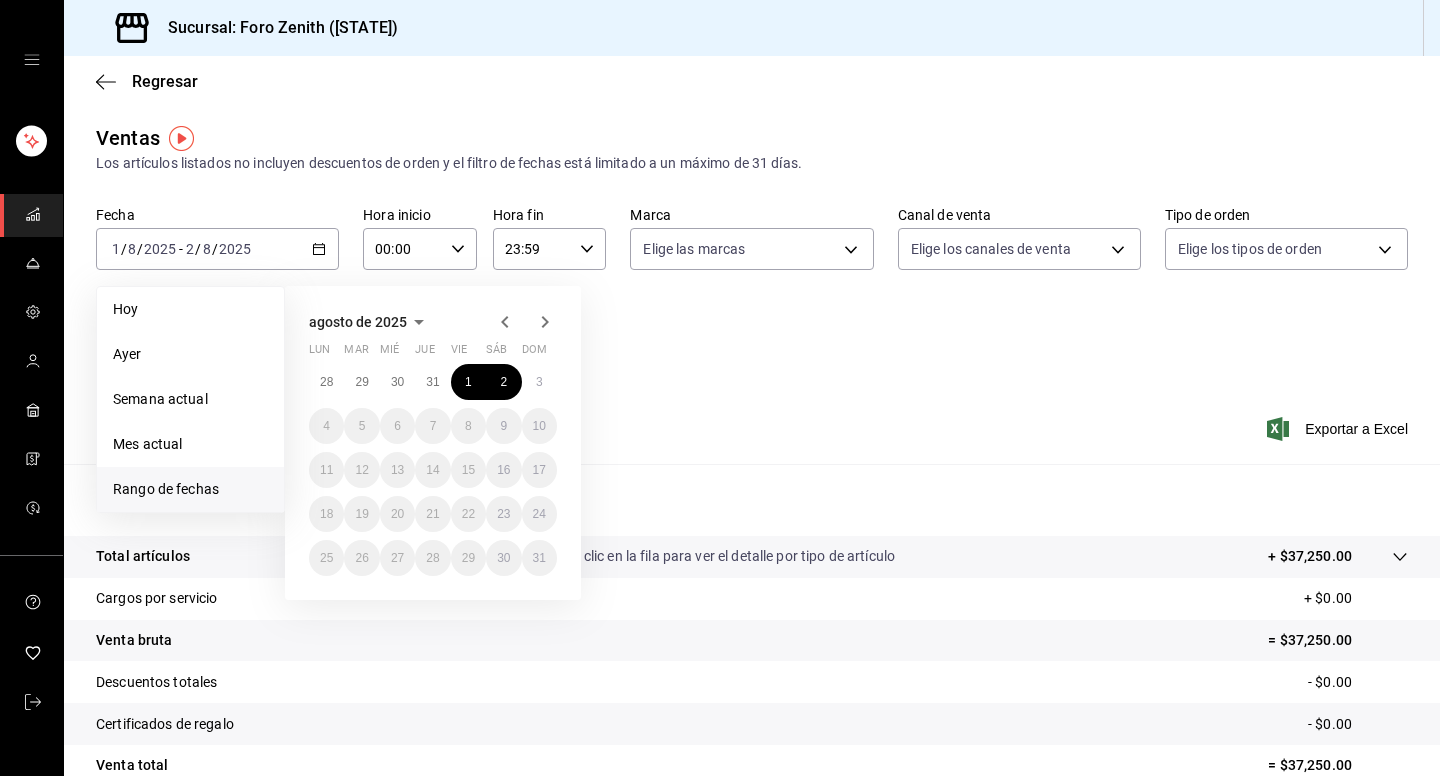 click on "Fecha 2025-08-01 1 / 8 / 2025 - 2025-08-02 2 / 8 / 2025 Hoy Ayer Semana actual Mes actual Rango de fechas agosto de 2025 lun mar mié jue vie sáb dom 28 29 30 31 1 2 3 4 5 6 7 8 9 10 11 12 13 14 15 16 17 18 19 20 21 22 23 24 25 26 27 28 29 30 31 Hora inicio 00:00 Hora inicio Hora fin 23:59 Hora fin Marca Elige las marcas Canal de venta Elige los canales de venta Tipo de orden Elige los tipos de orden Categorías Elige las categorías" at bounding box center [752, 294] 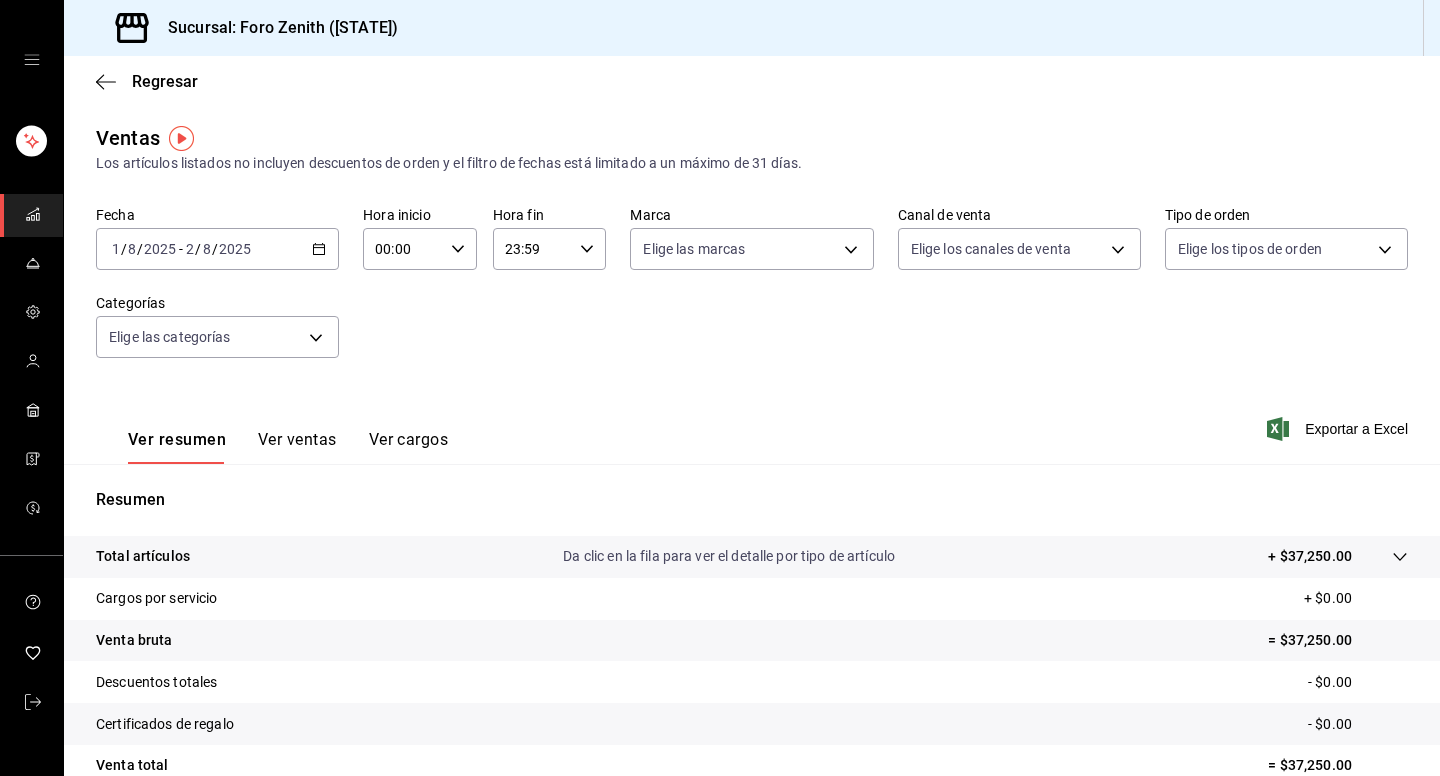 click on "00:00 Hora inicio" at bounding box center (420, 249) 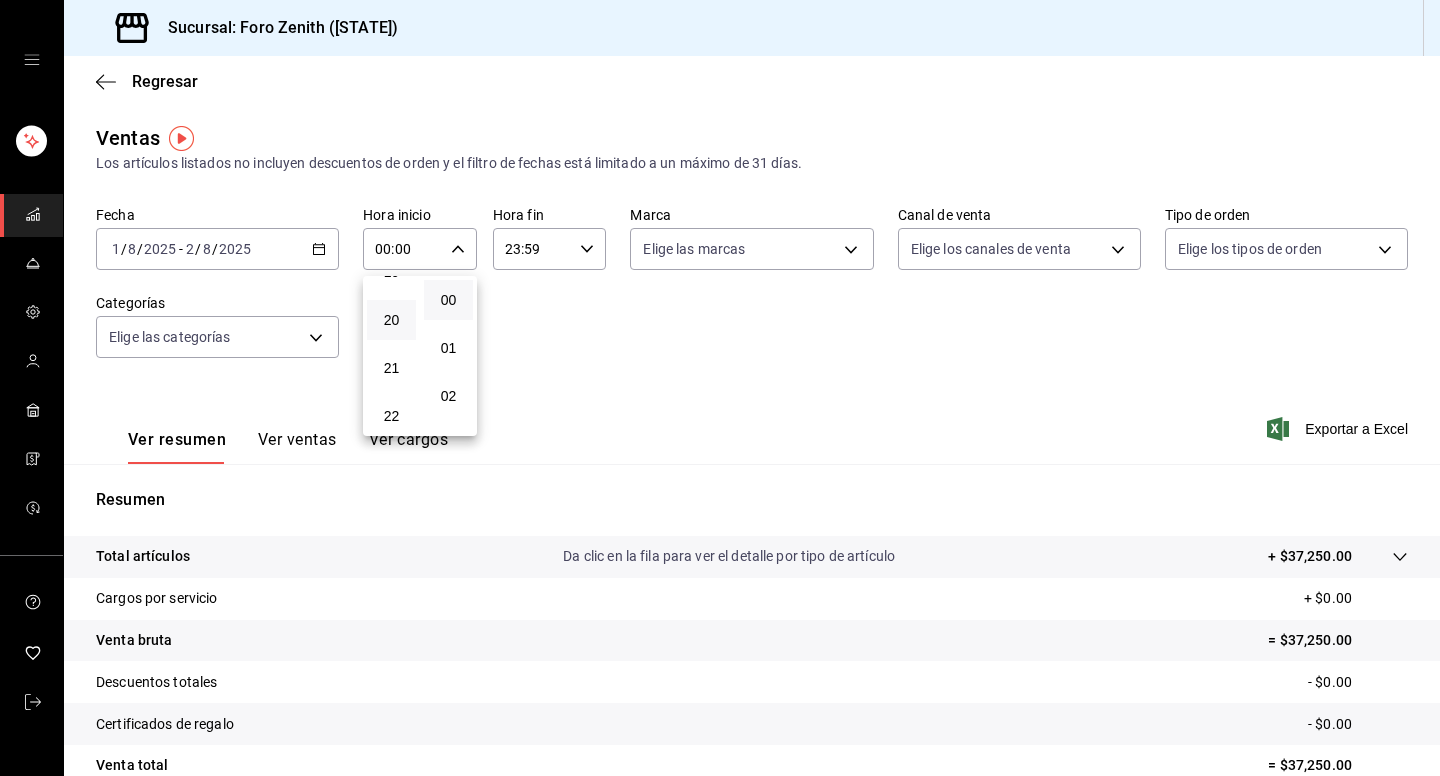 scroll, scrollTop: 945, scrollLeft: 0, axis: vertical 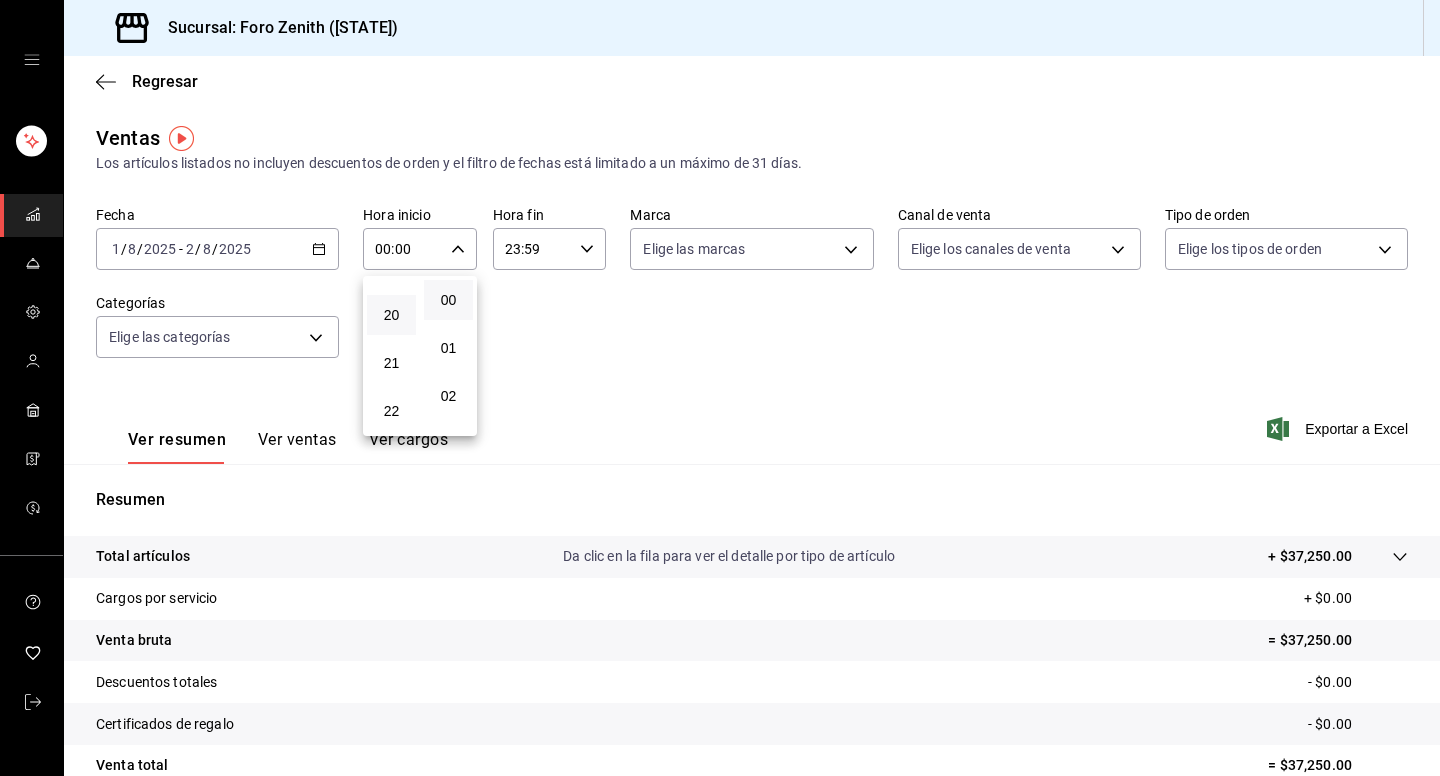 click on "20" at bounding box center (391, 315) 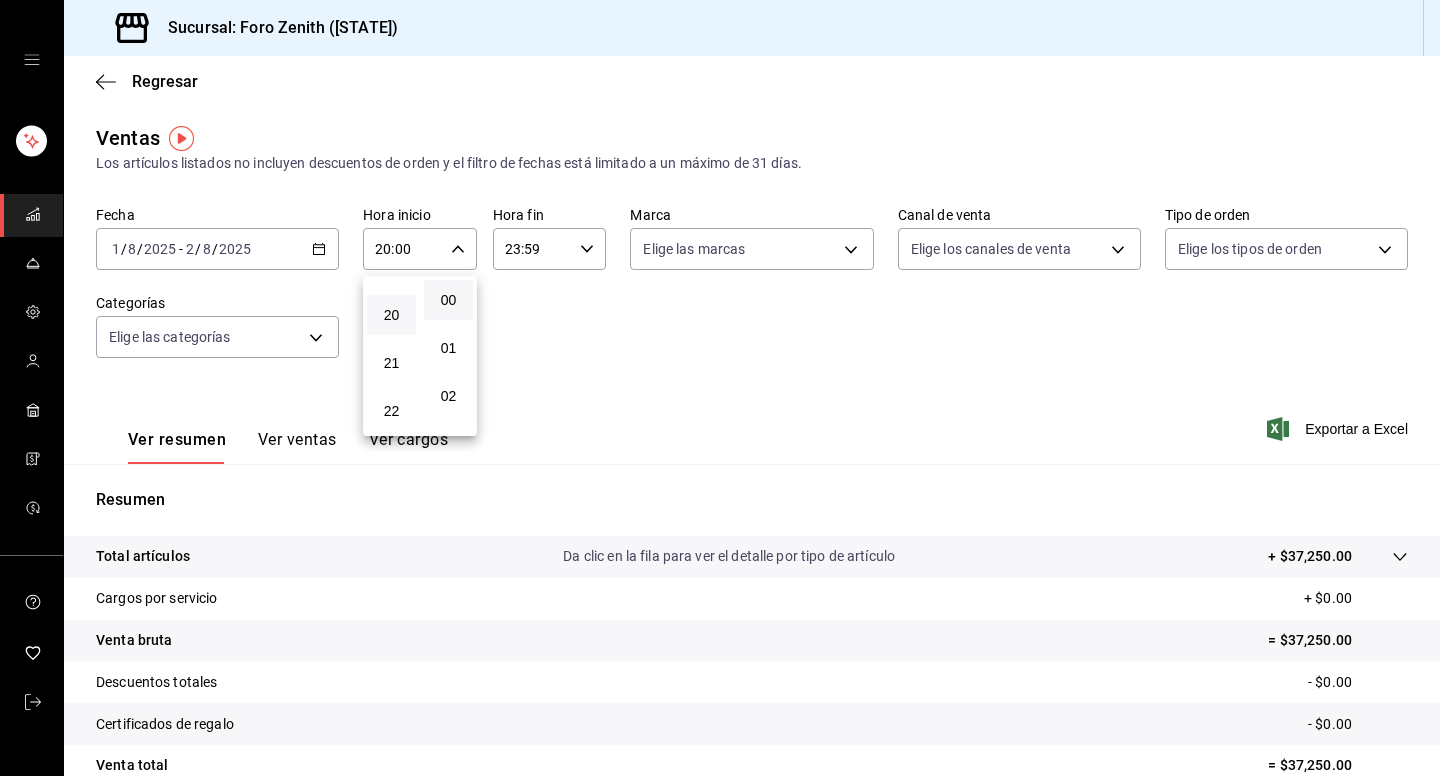 click at bounding box center (720, 388) 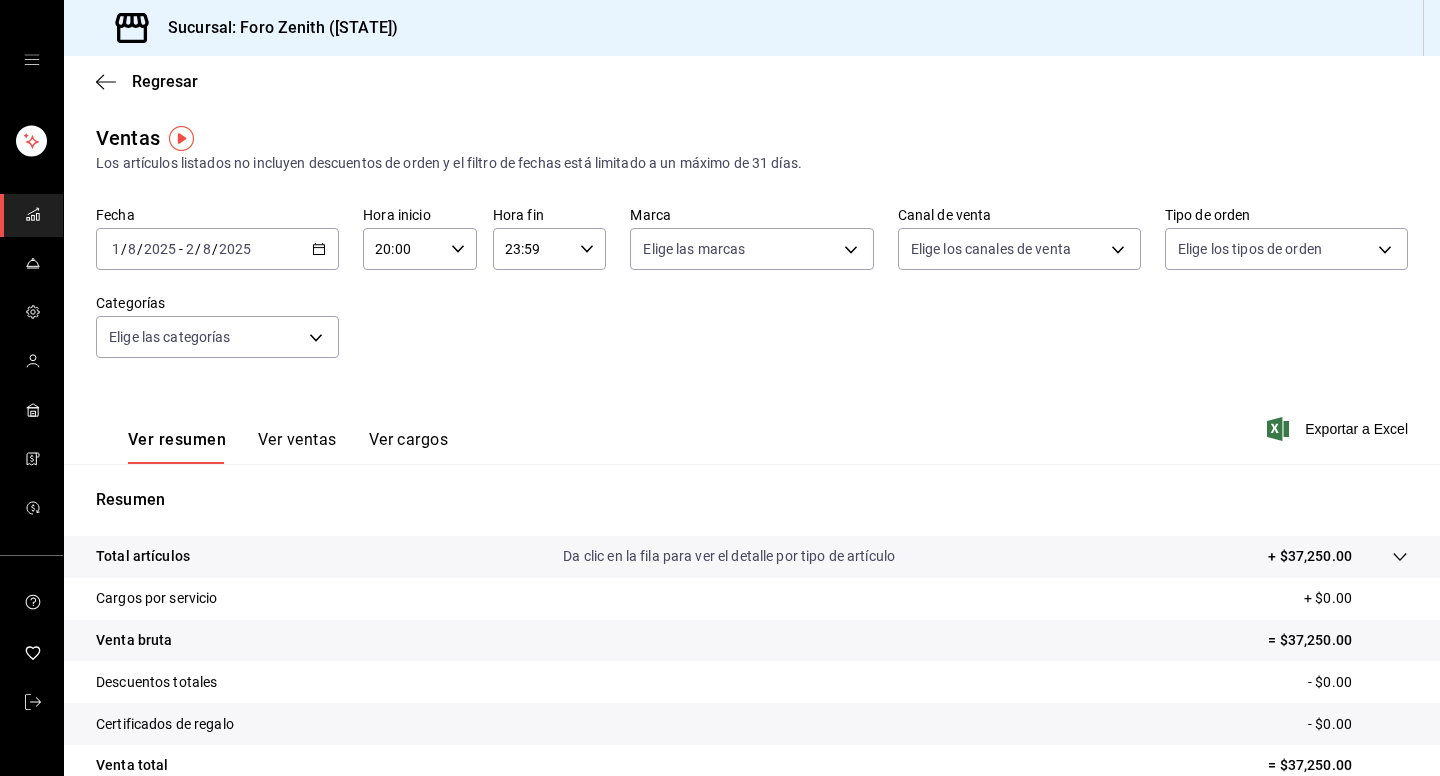 click 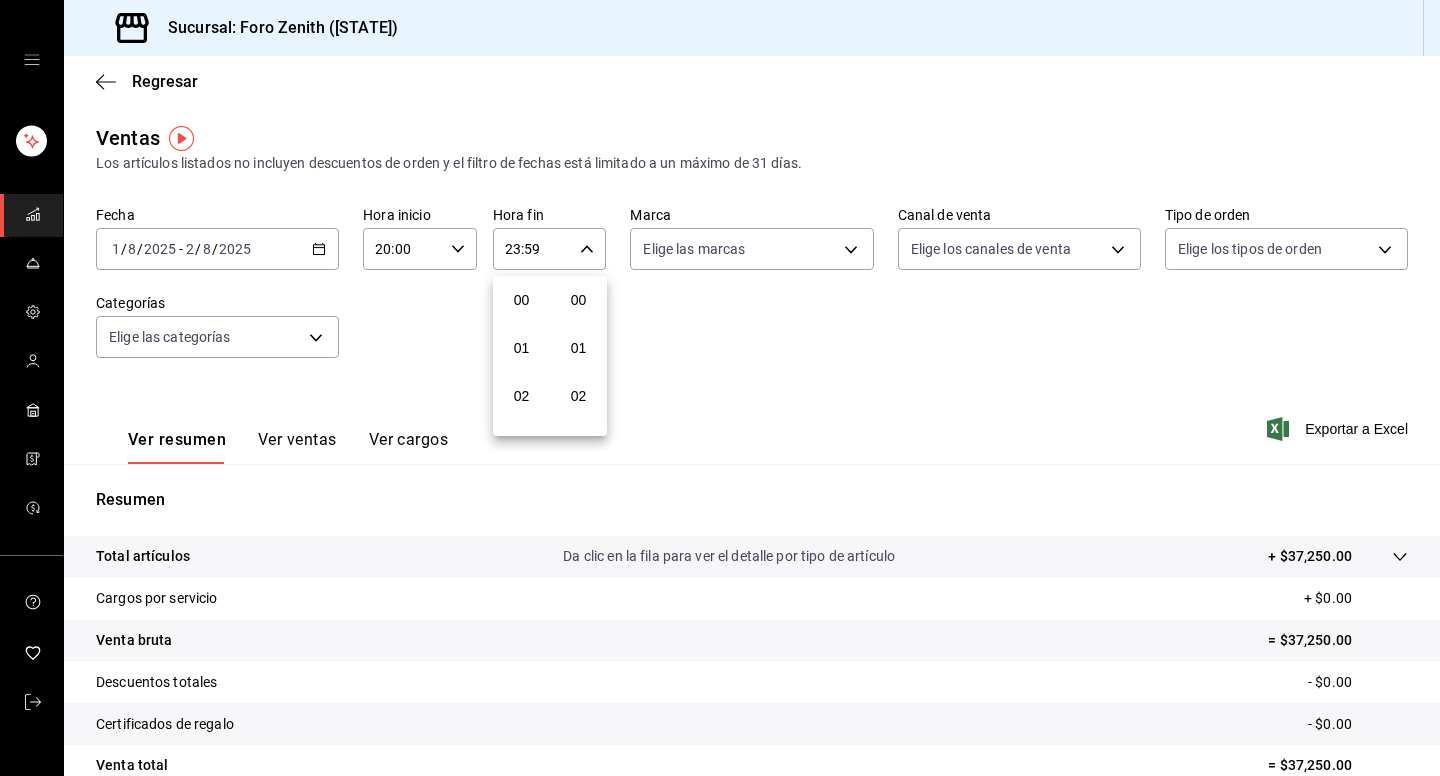 scroll, scrollTop: 1016, scrollLeft: 0, axis: vertical 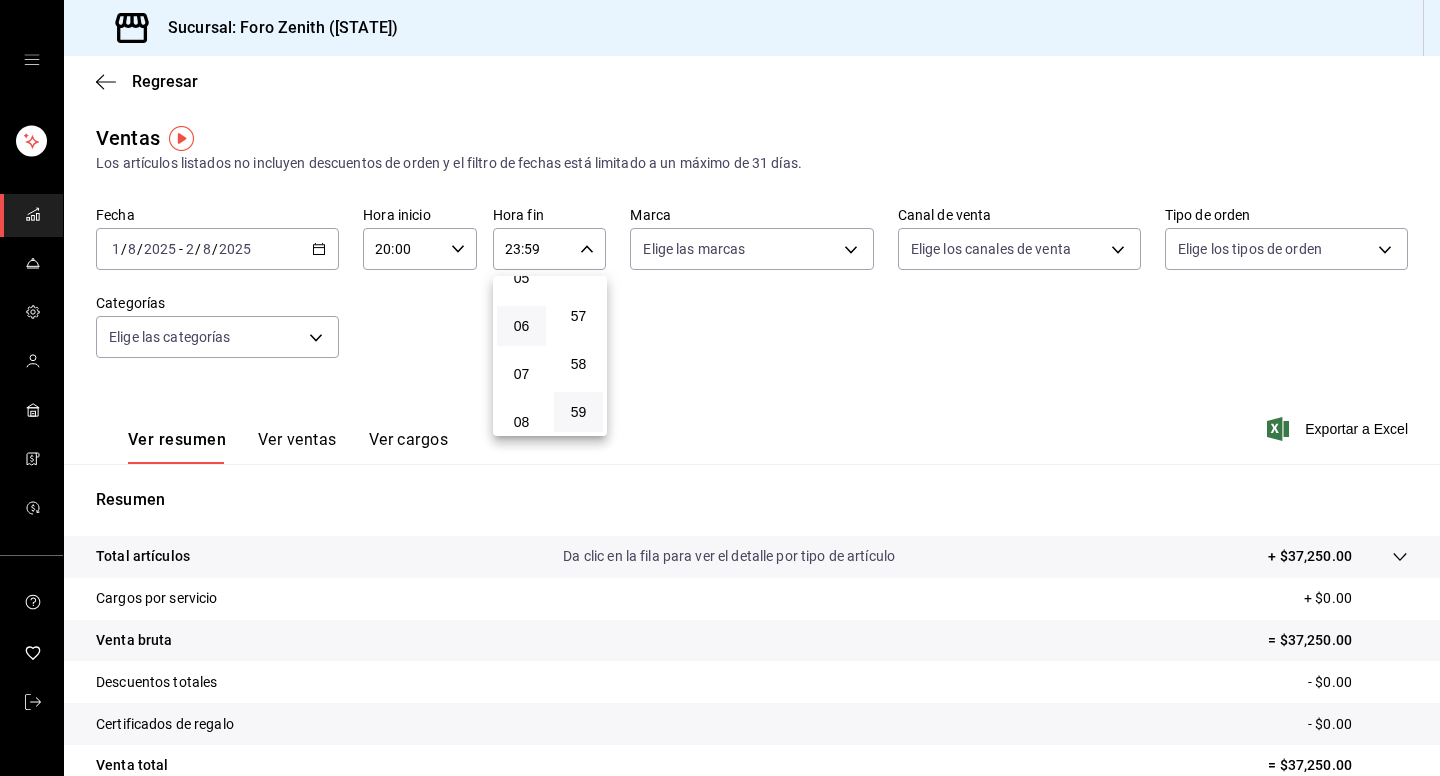 click on "06" at bounding box center [521, 326] 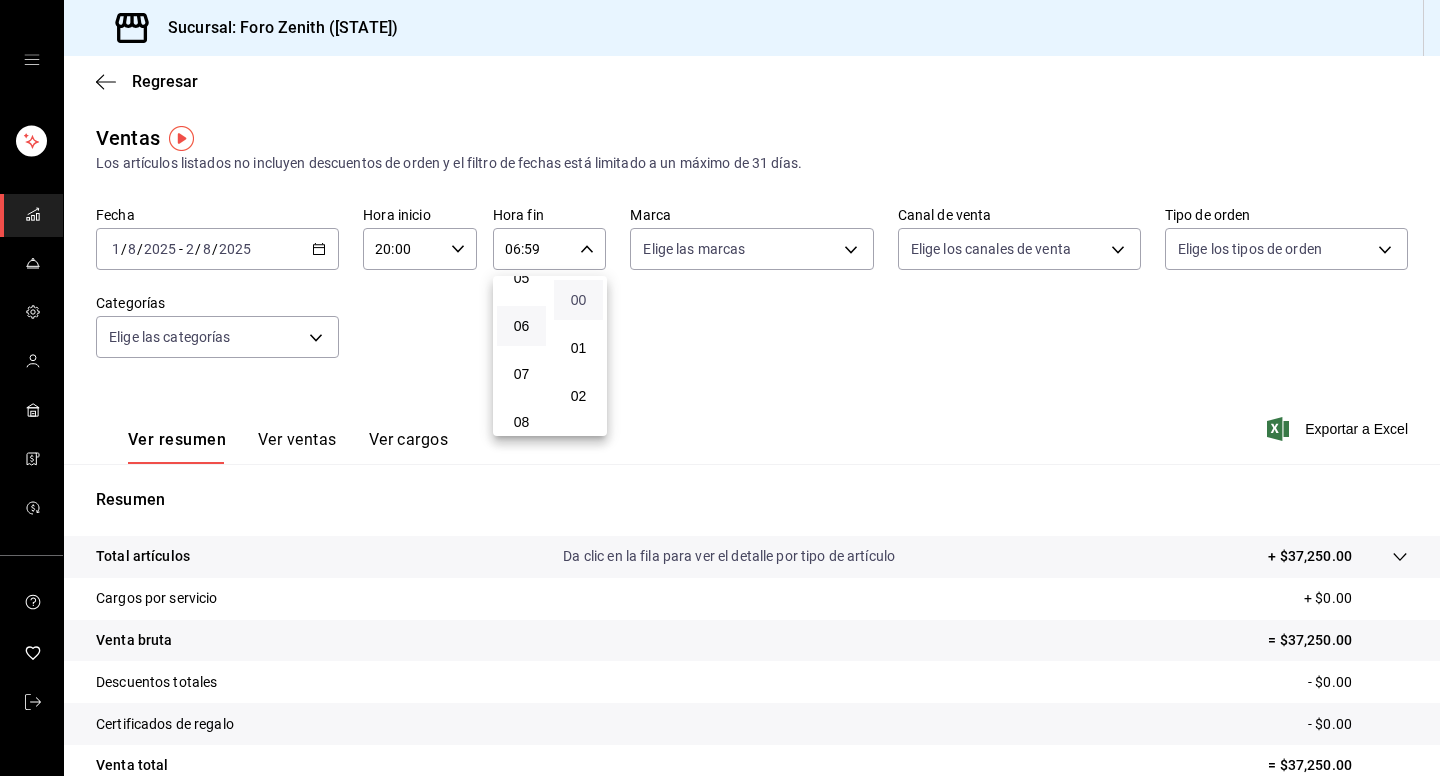 scroll, scrollTop: -1, scrollLeft: 0, axis: vertical 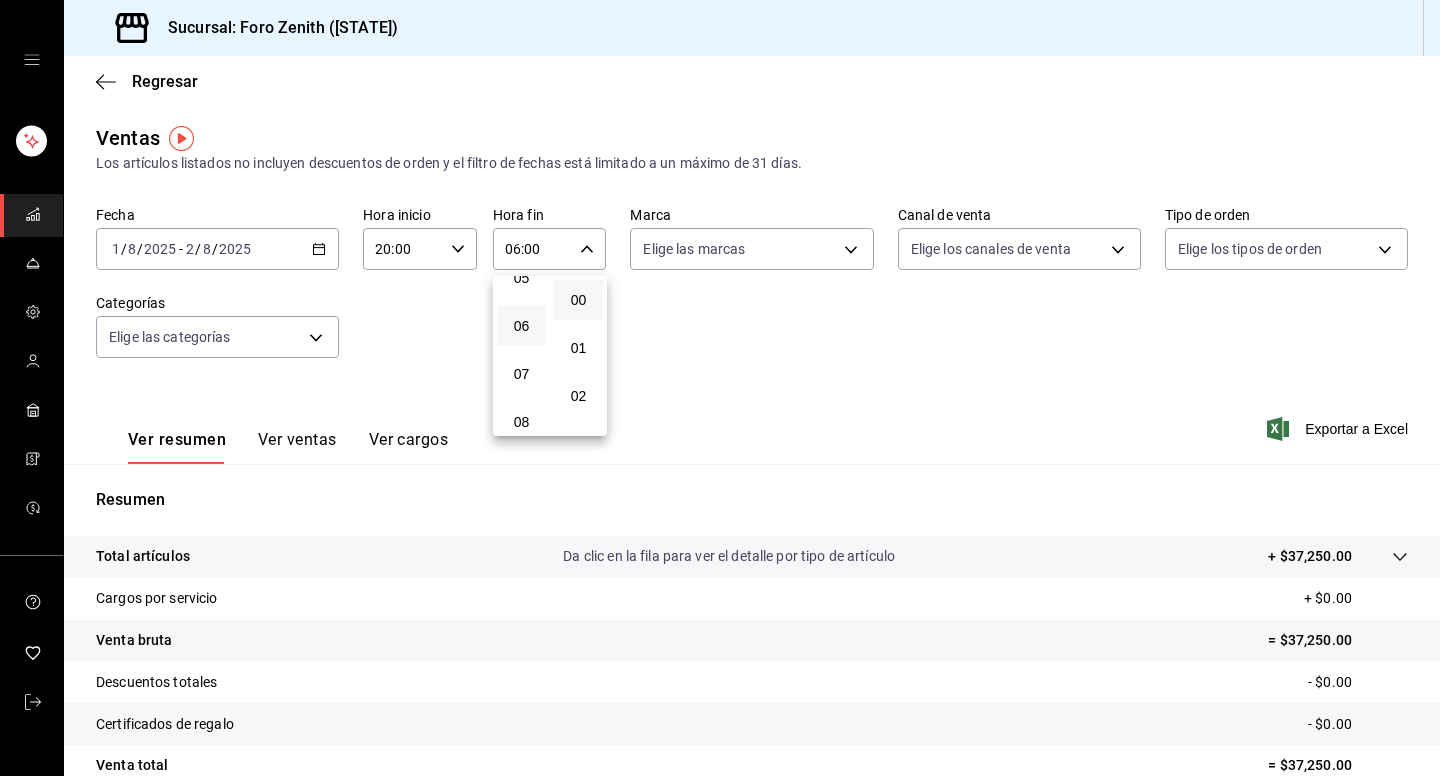 click at bounding box center (720, 388) 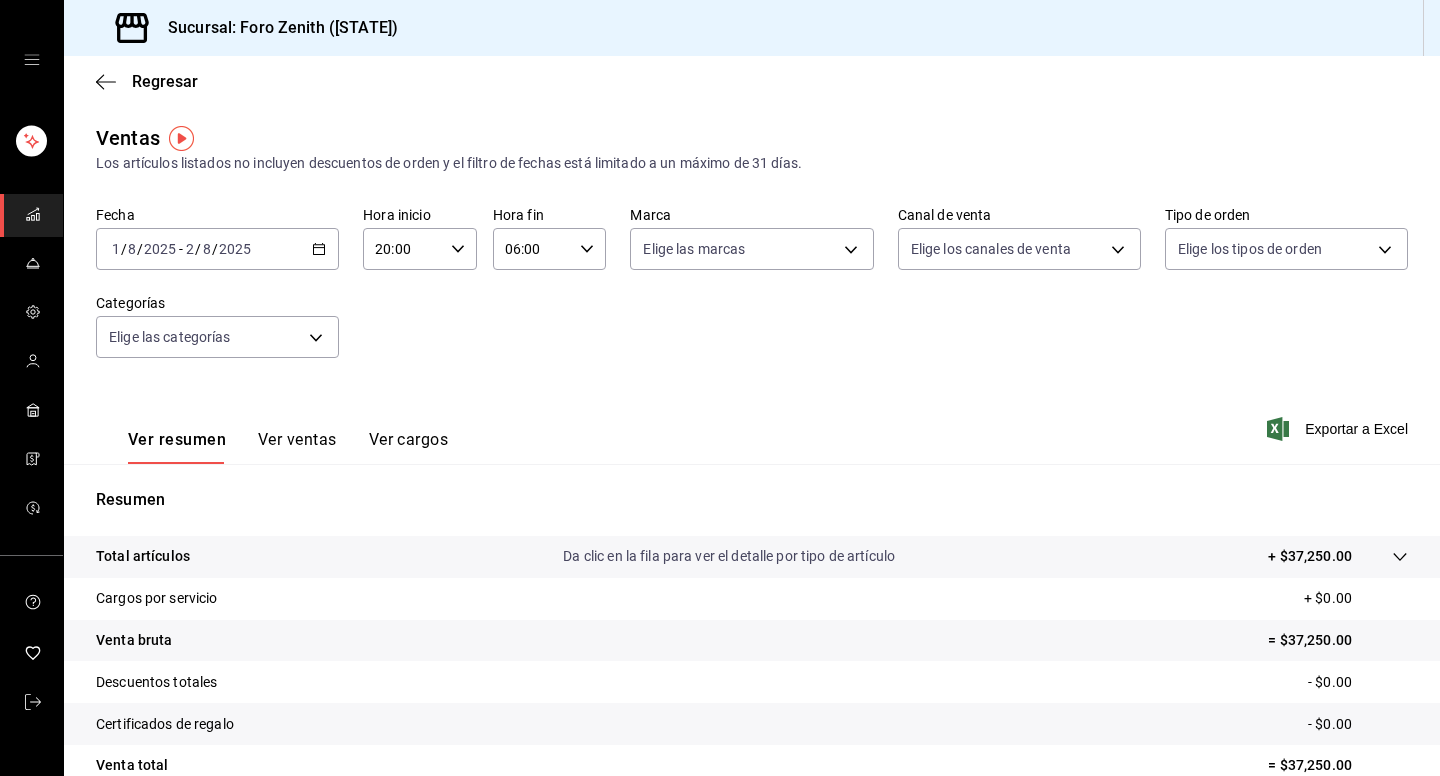 click on "Ver ventas" at bounding box center [297, 447] 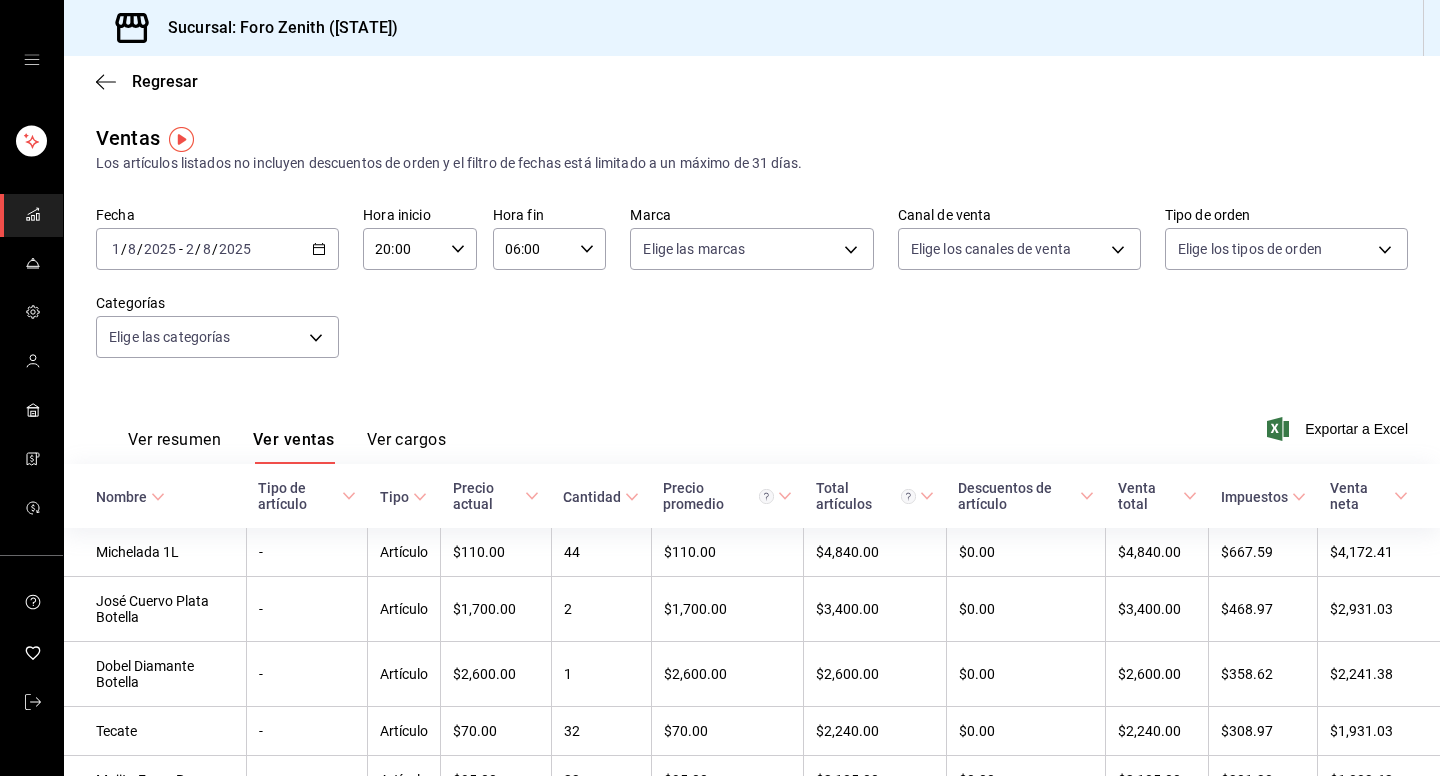 scroll, scrollTop: 0, scrollLeft: 0, axis: both 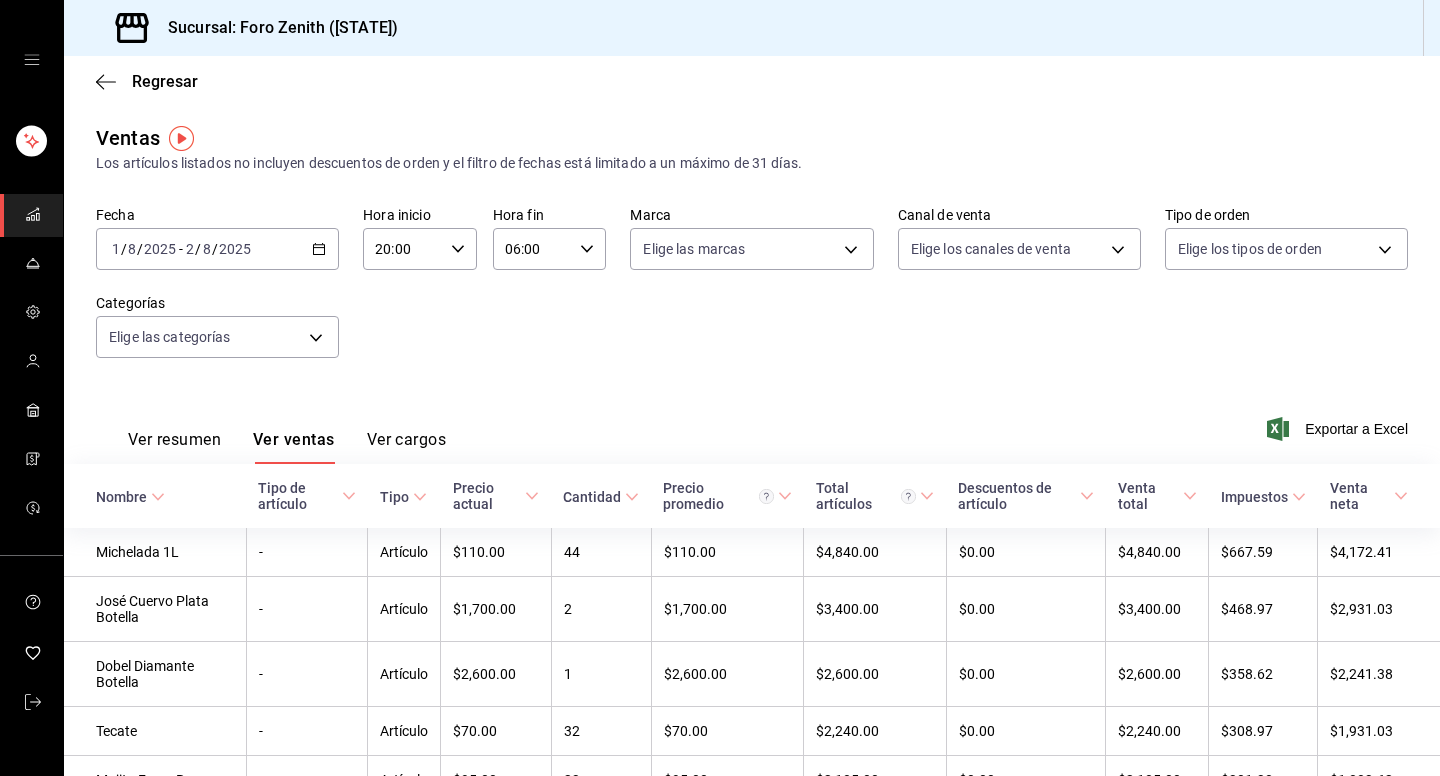 click 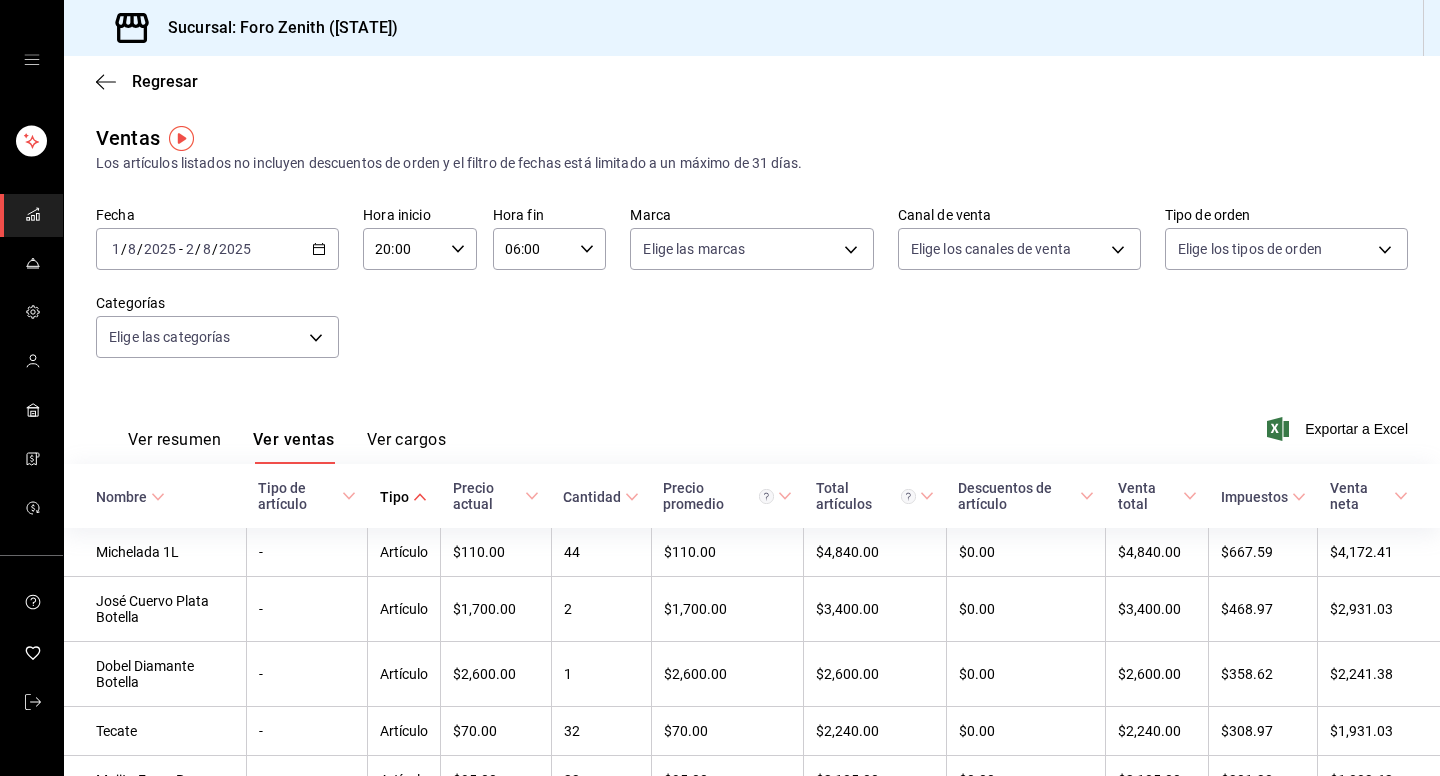 click 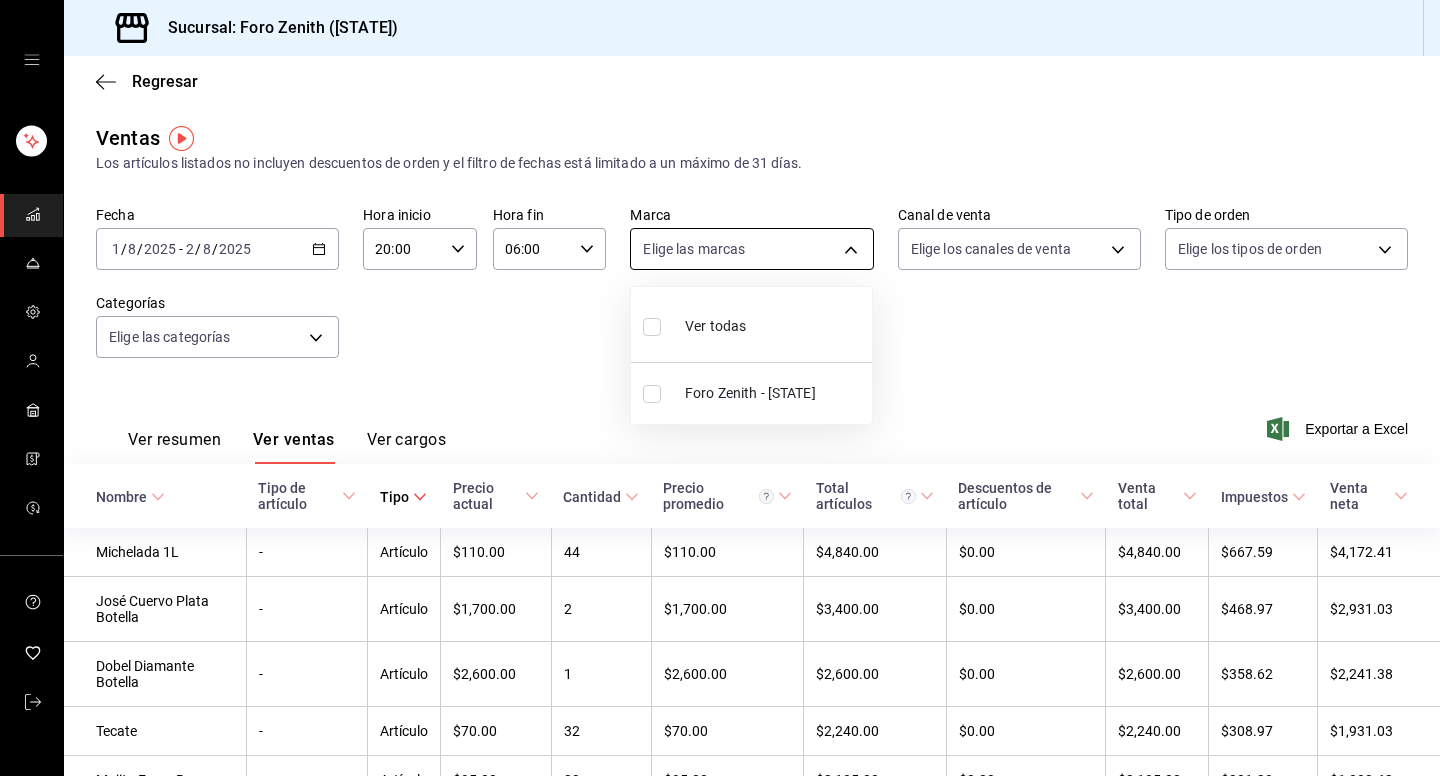click on "Sucursal: Foro Zenith ([STATE]) Regresar Ventas Los artículos listados no incluyen descuentos de orden y el filtro de fechas está limitado a un máximo de 31 días. Fecha 2025-08-01 1 / 8 / 2025 - 2025-08-02 2 / 8 / 2025 Hora inicio 20:00 Hora inicio Hora fin 06:00 Hora fin Marca Elige las marcas Canal de venta Elige los canales de venta Tipo de orden Elige los tipos de orden Categorías Elige las categorías Ver resumen Ver ventas Ver cargos Exportar a Excel Nombre Tipo de artículo Tipo Precio actual Cantidad Precio promedio   Total artículos   Descuentos de artículo Venta total Impuestos Venta neta Michelada 1L - Artículo $110.00 44 $110.00 $4,840.00 $0.00 $4,840.00 $667.59 $4,172.41 José Cuervo Plata Botella - Artículo $1,700.00 2 $1,700.00 $3,400.00 $0.00 $3,400.00 $468.97 $2,931.03 Dobel Diamante Botella - Artículo $2,600.00 1 $2,600.00 $2,600.00 $0.00 $2,600.00 $358.62 $2,241.38 Tecate - Artículo $70.00 32 $70.00 $2,240.00 $0.00 $2,240.00 $308.97 $1,931.03 Mojito Fresa Ron - Artículo $95.00 23" at bounding box center (720, 388) 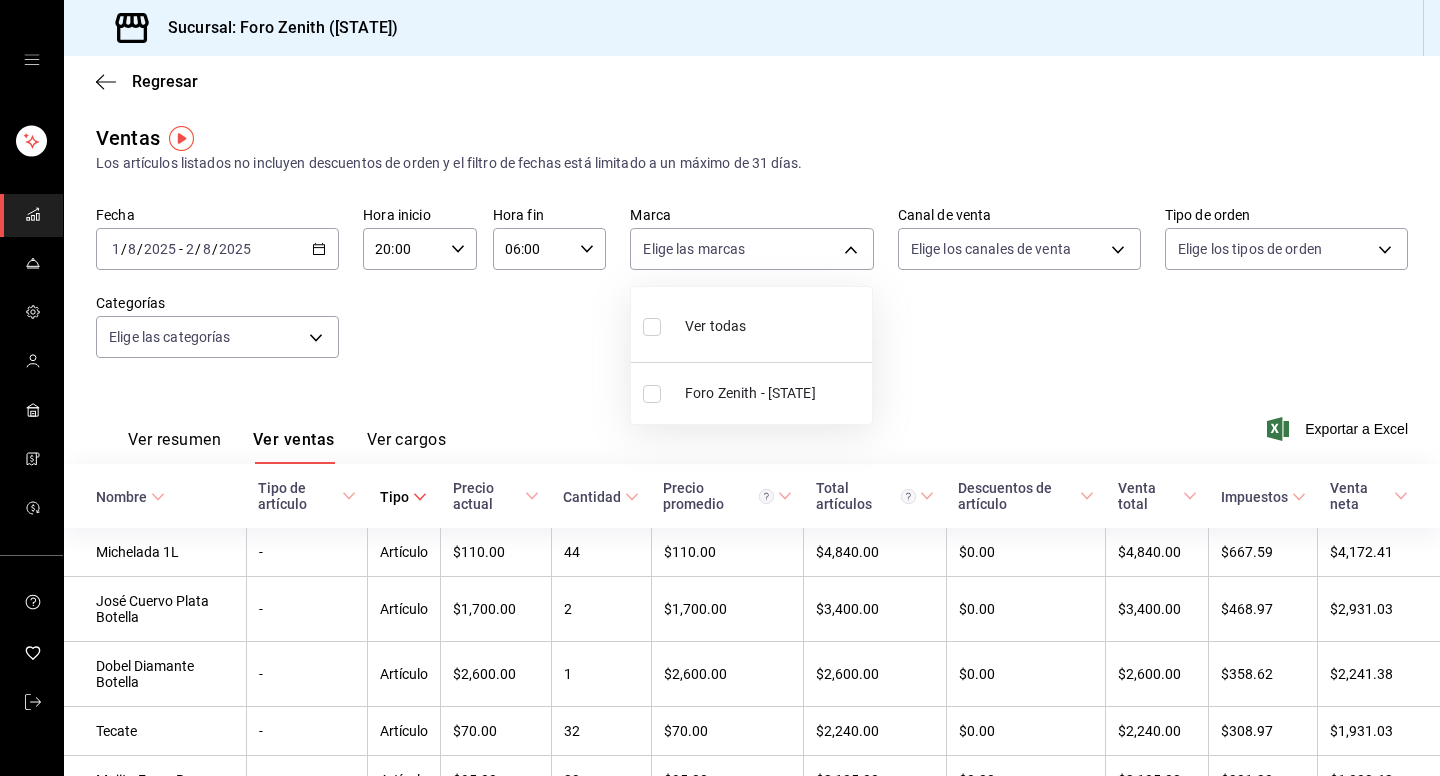 click at bounding box center [720, 388] 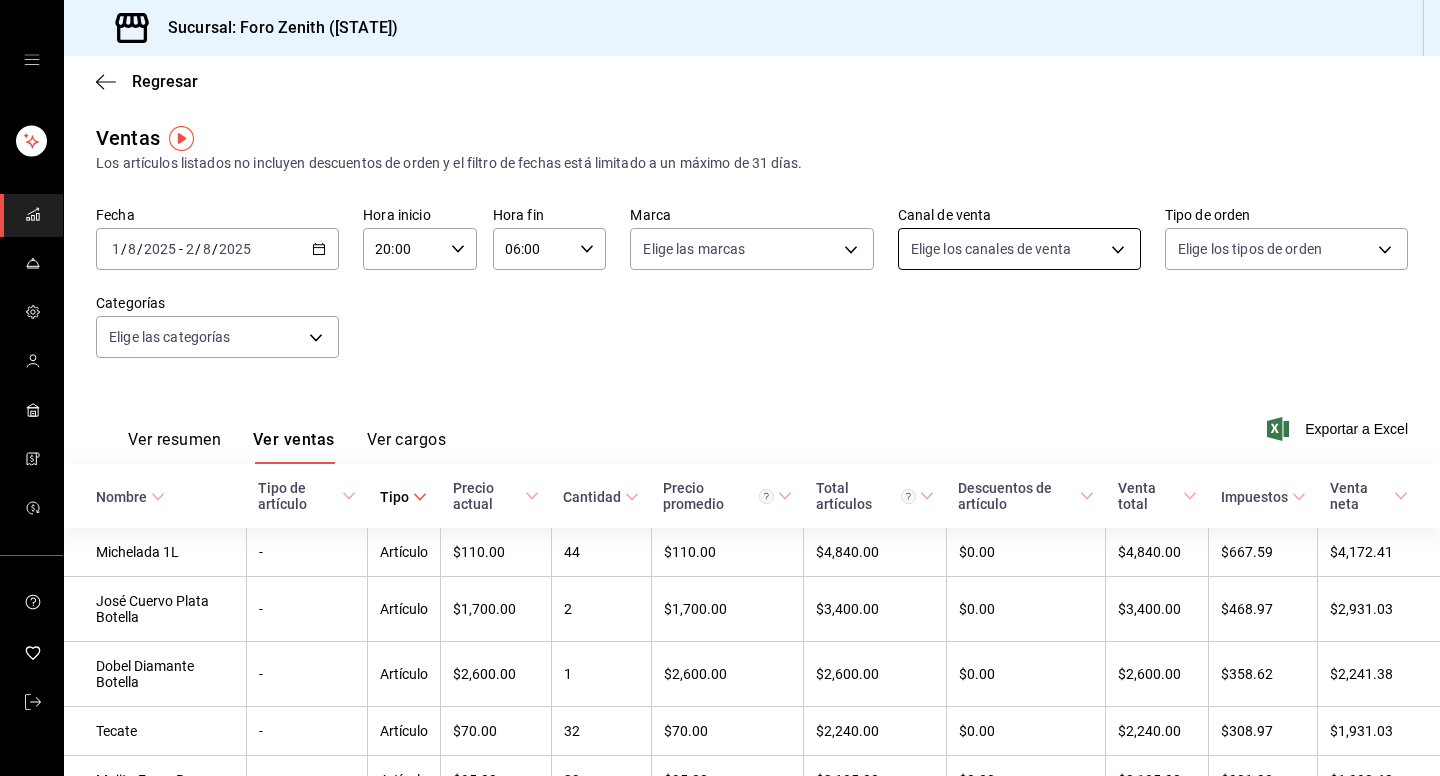 click on "Sucursal: Foro Zenith ([STATE]) Regresar Ventas Los artículos listados no incluyen descuentos de orden y el filtro de fechas está limitado a un máximo de 31 días. Fecha 2025-08-01 1 / 8 / 2025 - 2025-08-02 2 / 8 / 2025 Hora inicio 20:00 Hora inicio Hora fin 06:00 Hora fin Marca Elige las marcas Canal de venta Elige los canales de venta Tipo de orden Elige los tipos de orden Categorías Elige las categorías Ver resumen Ver ventas Ver cargos Exportar a Excel Nombre Tipo de artículo Tipo Precio actual Cantidad Precio promedio   Total artículos   Descuentos de artículo Venta total Impuestos Venta neta Michelada 1L - Artículo $110.00 44 $110.00 $4,840.00 $0.00 $4,840.00 $667.59 $4,172.41 José Cuervo Plata Botella - Artículo $1,700.00 2 $1,700.00 $3,400.00 $0.00 $3,400.00 $468.97 $2,931.03 Dobel Diamante Botella - Artículo $2,600.00 1 $2,600.00 $2,600.00 $0.00 $2,600.00 $358.62 $2,241.38 Tecate - Artículo $70.00 32 $70.00 $2,240.00 $0.00 $2,240.00 $308.97 $1,931.03 Mojito Fresa Ron - Artículo $95.00 23" at bounding box center (720, 388) 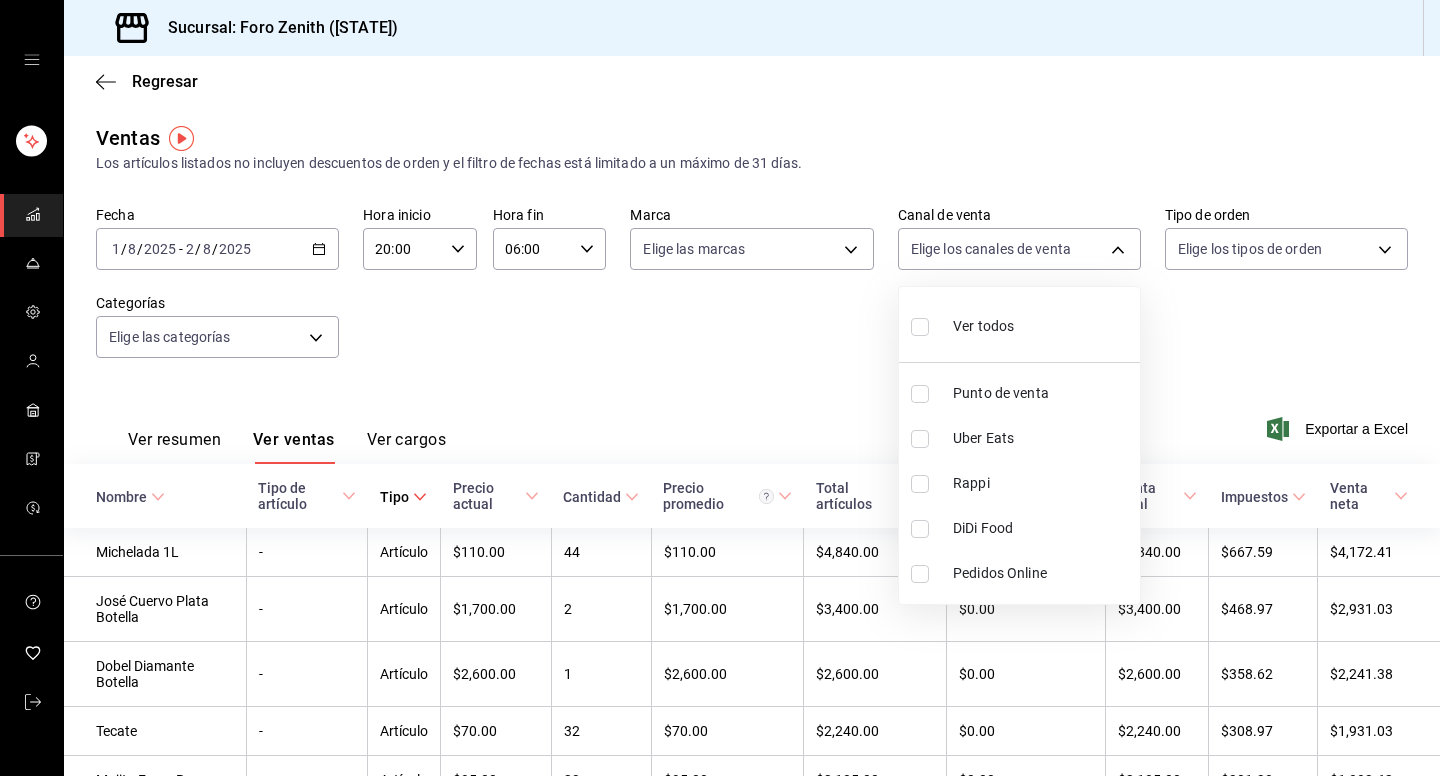 click at bounding box center (720, 388) 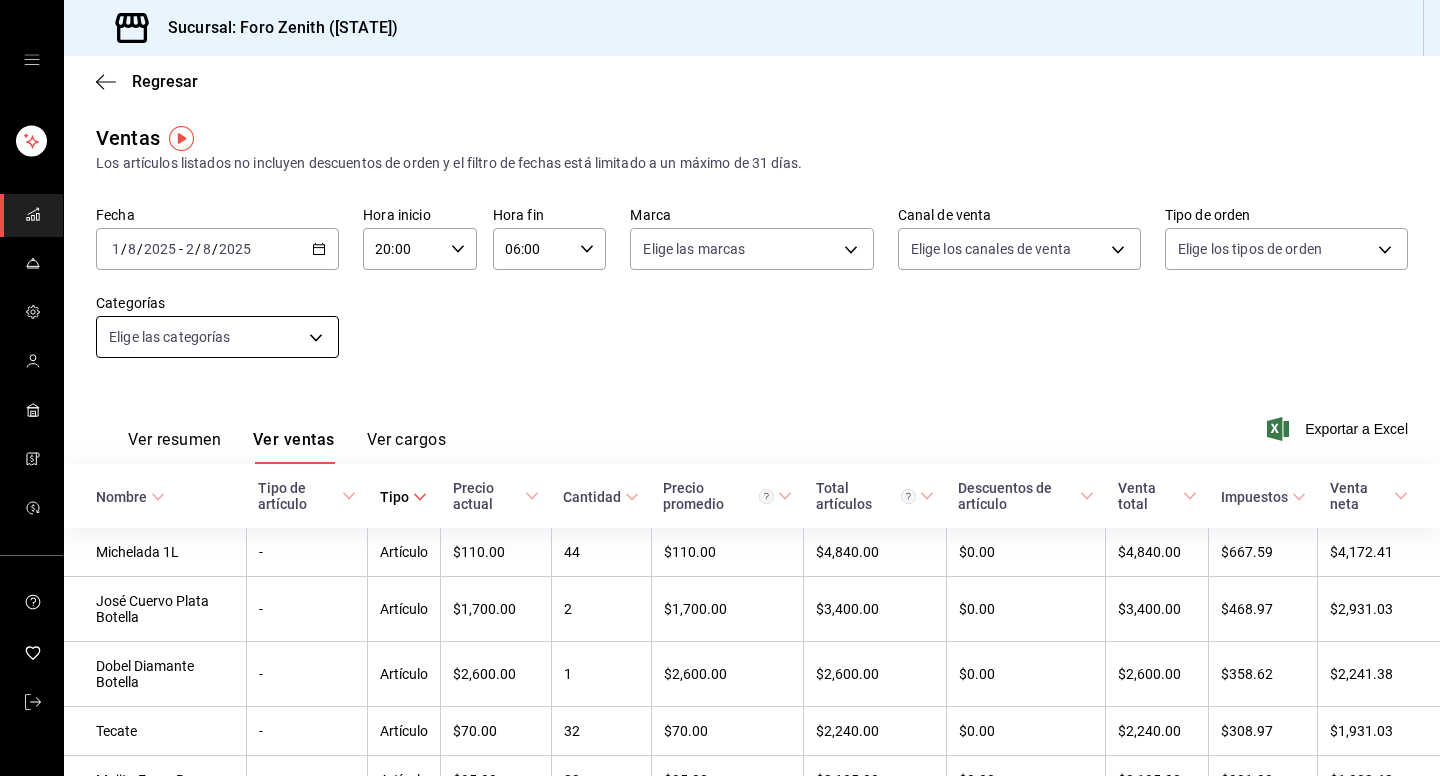 click on "Sucursal: Foro Zenith ([STATE]) Regresar Ventas Los artículos listados no incluyen descuentos de orden y el filtro de fechas está limitado a un máximo de 31 días. Fecha 2025-08-01 1 / 8 / 2025 - 2025-08-02 2 / 8 / 2025 Hora inicio 20:00 Hora inicio Hora fin 06:00 Hora fin Marca Elige las marcas Canal de venta Elige los canales de venta Tipo de orden Elige los tipos de orden Categorías Elige las categorías Ver resumen Ver ventas Ver cargos Exportar a Excel Nombre Tipo de artículo Tipo Precio actual Cantidad Precio promedio   Total artículos   Descuentos de artículo Venta total Impuestos Venta neta Michelada 1L - Artículo $110.00 44 $110.00 $4,840.00 $0.00 $4,840.00 $667.59 $4,172.41 José Cuervo Plata Botella - Artículo $1,700.00 2 $1,700.00 $3,400.00 $0.00 $3,400.00 $468.97 $2,931.03 Dobel Diamante Botella - Artículo $2,600.00 1 $2,600.00 $2,600.00 $0.00 $2,600.00 $358.62 $2,241.38 Tecate - Artículo $70.00 32 $70.00 $2,240.00 $0.00 $2,240.00 $308.97 $1,931.03 Mojito Fresa Ron - Artículo $95.00 23" at bounding box center [720, 388] 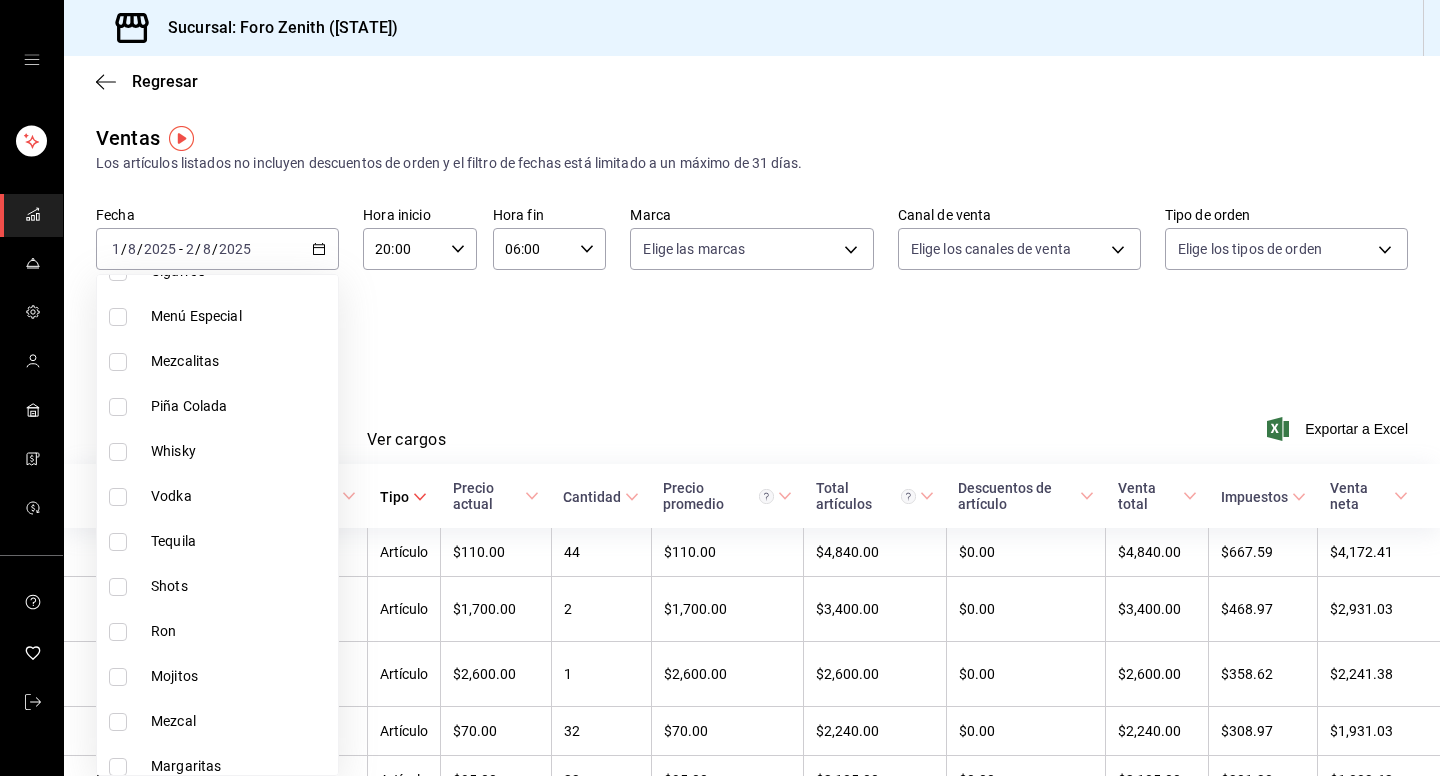 scroll, scrollTop: 250, scrollLeft: 0, axis: vertical 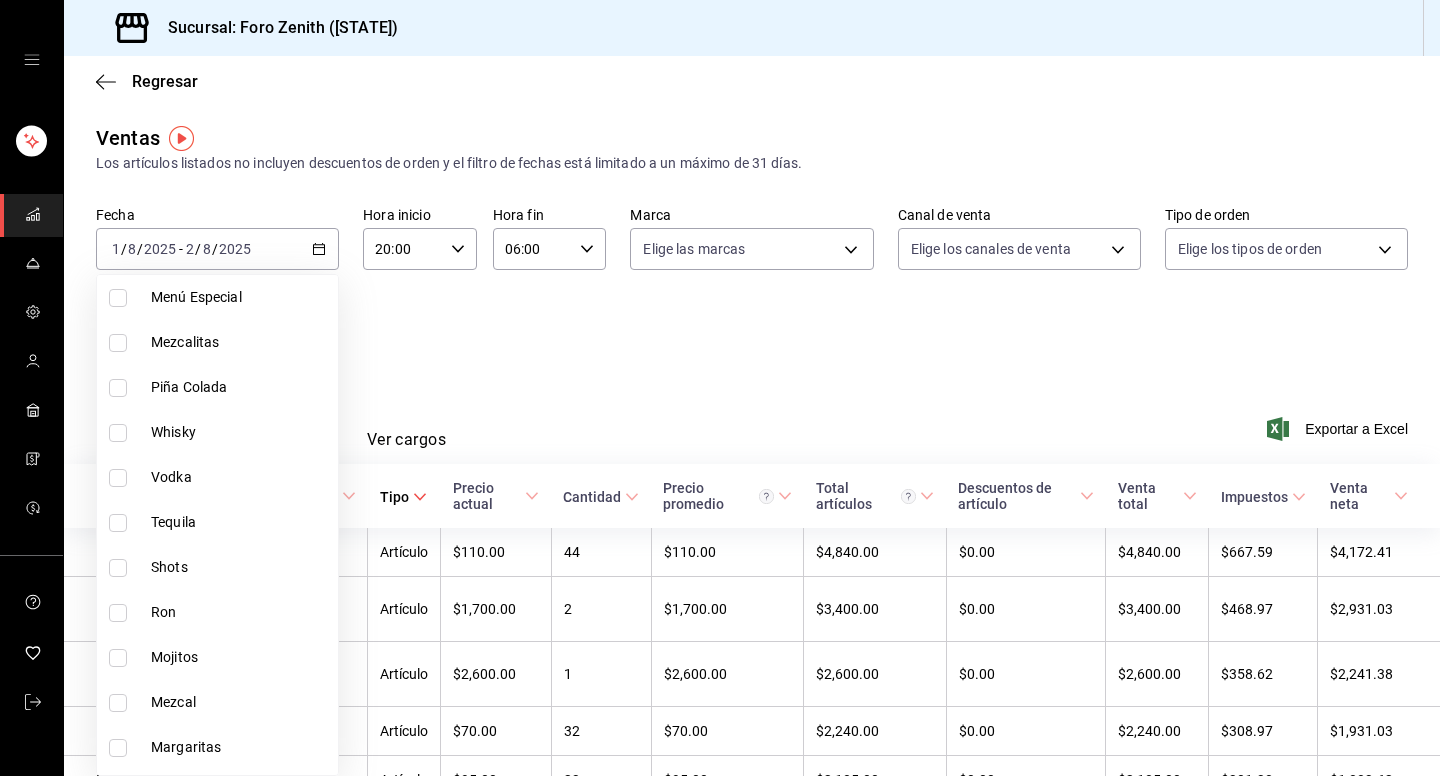 click on "Tequila" at bounding box center [217, 522] 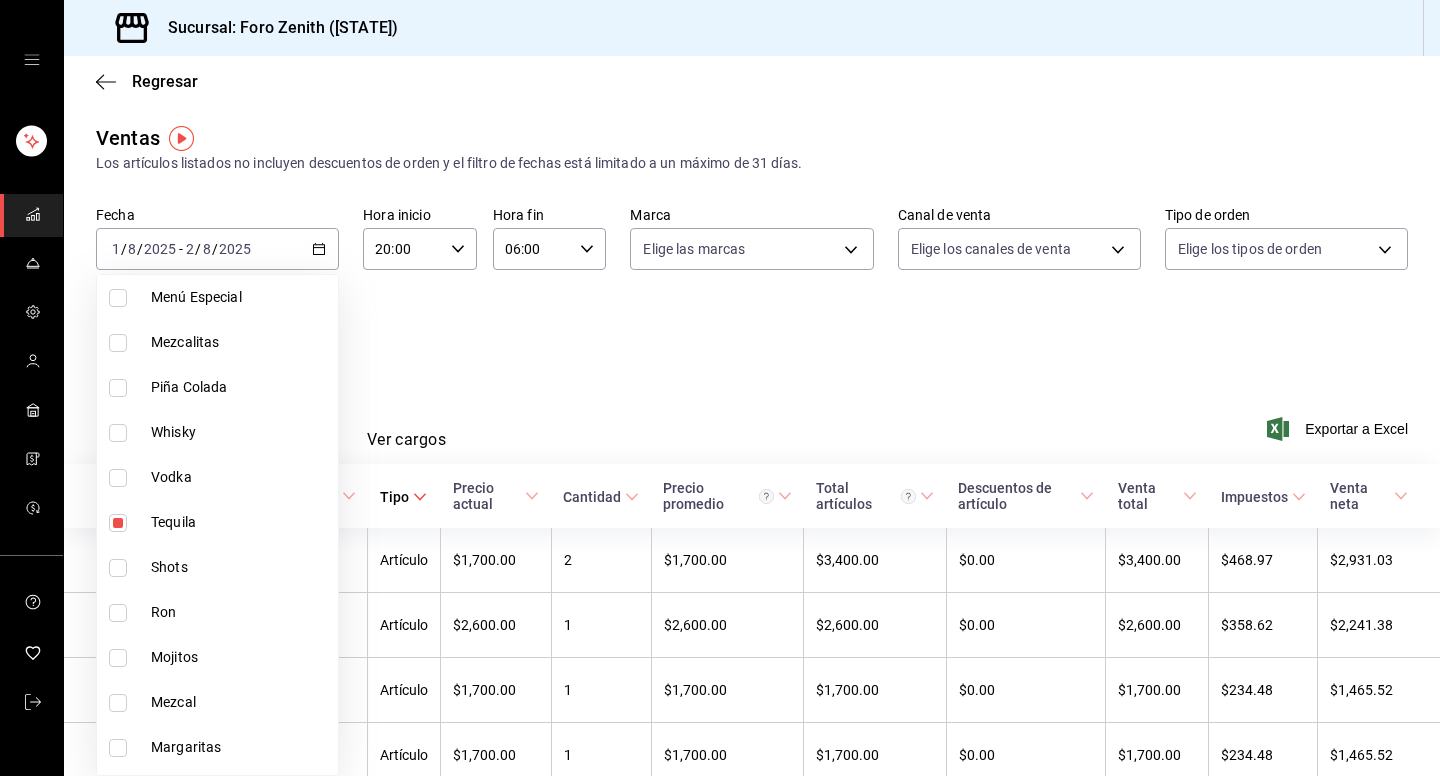 click at bounding box center [720, 388] 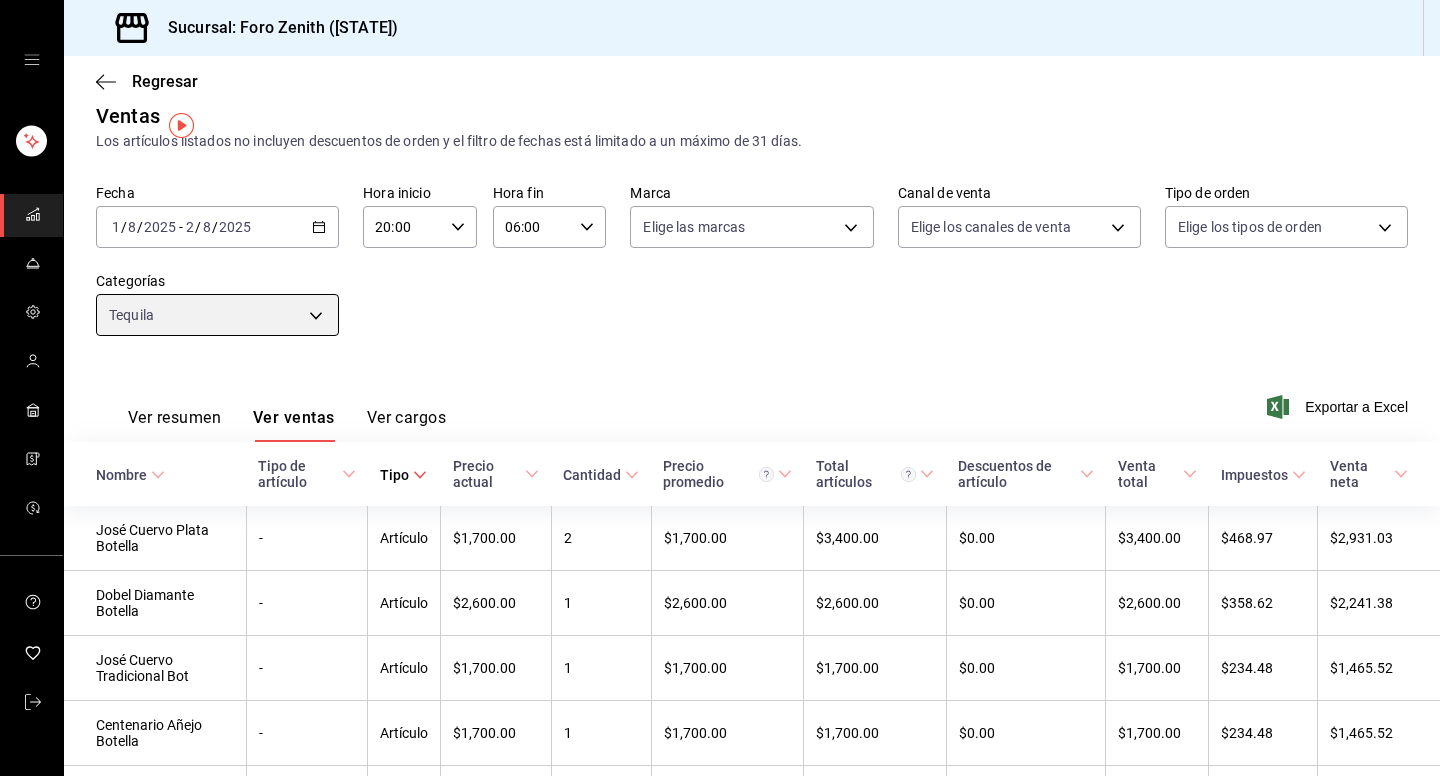 scroll, scrollTop: 13, scrollLeft: 0, axis: vertical 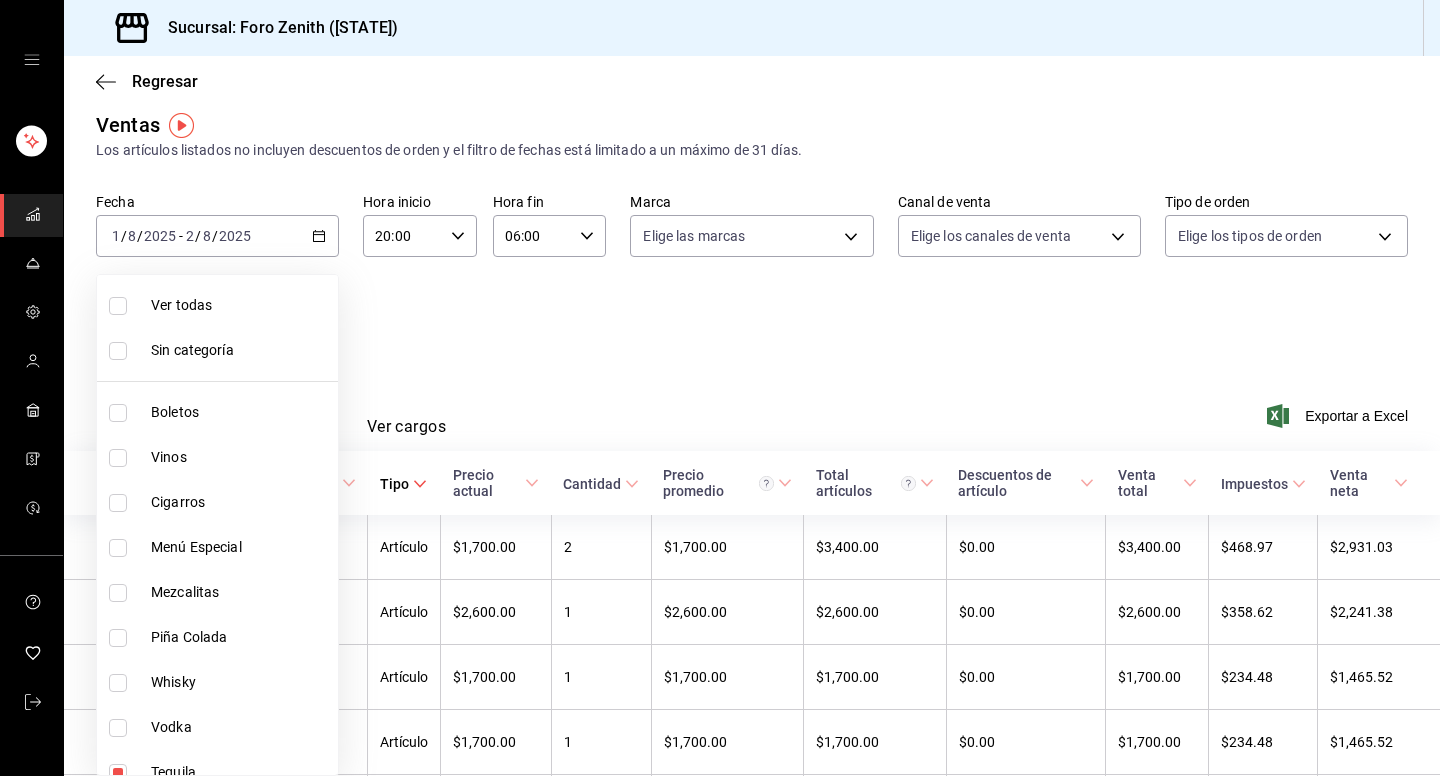 click on "Sucursal: Foro Zenith ([STATE]) Regresar Ventas Los artículos listados no incluyen descuentos de orden y el filtro de fechas está limitado a un máximo de 31 días. Fecha 2025-08-01 1 / 8 / 2025 - 2025-08-02 2 / 8 / 2025 Hora inicio 20:00 Hora inicio Hora fin 06:00 Hora fin Marca Elige las marcas Canal de venta Elige los canales de venta Tipo de orden Elige los tipos de orden Categorías Tequila 2df7973b-c93f-4f04-b157-2cd4488aab3d Ver resumen Ver ventas Ver cargos Exportar a Excel Nombre Tipo de artículo Tipo Precio actual Cantidad Precio promedio   Total artículos   Descuentos de artículo Venta total Impuestos Venta neta José Cuervo Plata Botella - Artículo $1,700.00 2 $1,700.00 $3,400.00 $0.00 $3,400.00 $468.97 $2,931.03 Dobel Diamante Botella - Artículo $2,600.00 1 $2,600.00 $2,600.00 $0.00 $2,600.00 $358.62 $2,241.38 José Cuervo Tradicional Bot - Artículo $1,700.00 1 $1,700.00 $1,700.00 $0.00 $1,700.00 $234.48 $1,465.52 Centenario Añejo Botella - Artículo $1,700.00 1 $1,700.00 $1,700.00 $0.00 $1,700.00 $358.62 $2,241.38" at bounding box center [720, 388] 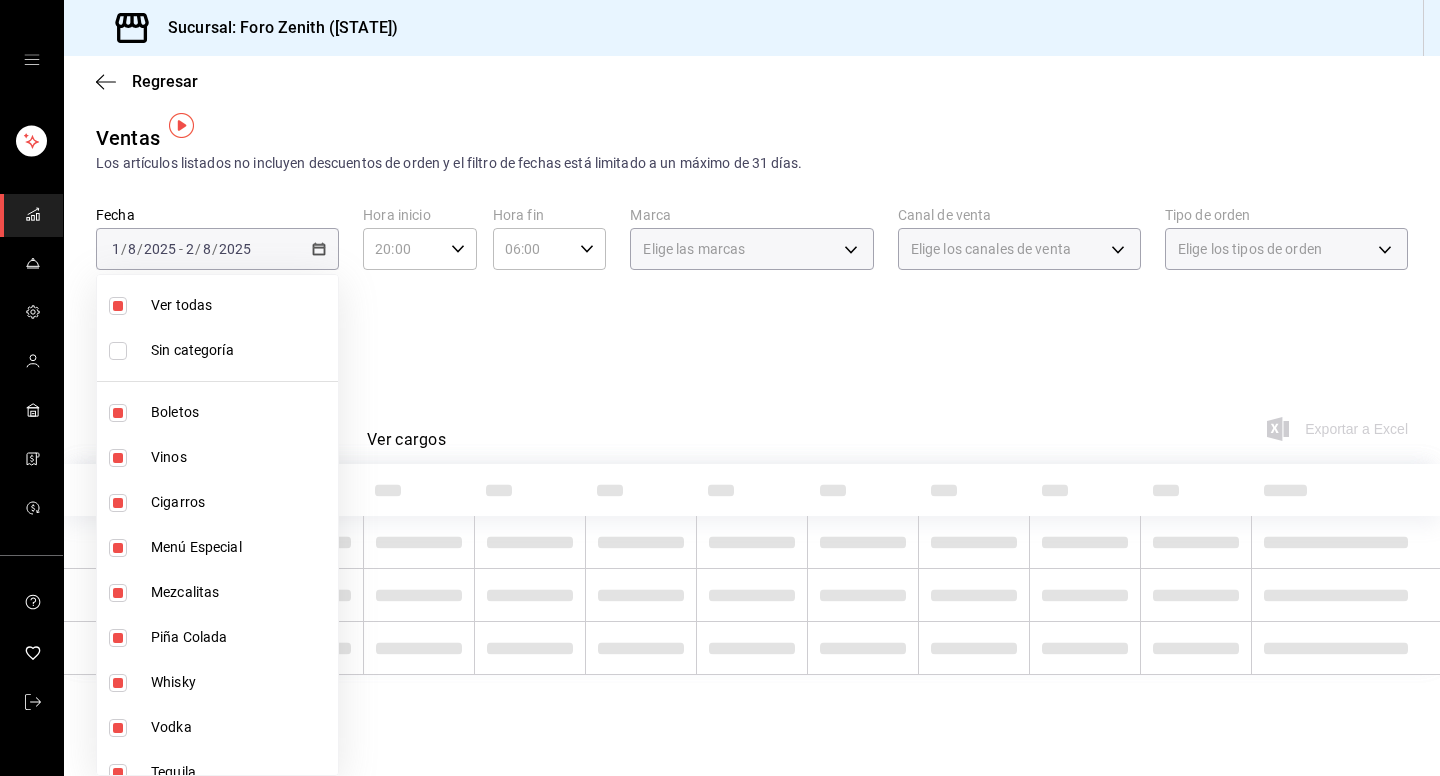 scroll, scrollTop: 0, scrollLeft: 0, axis: both 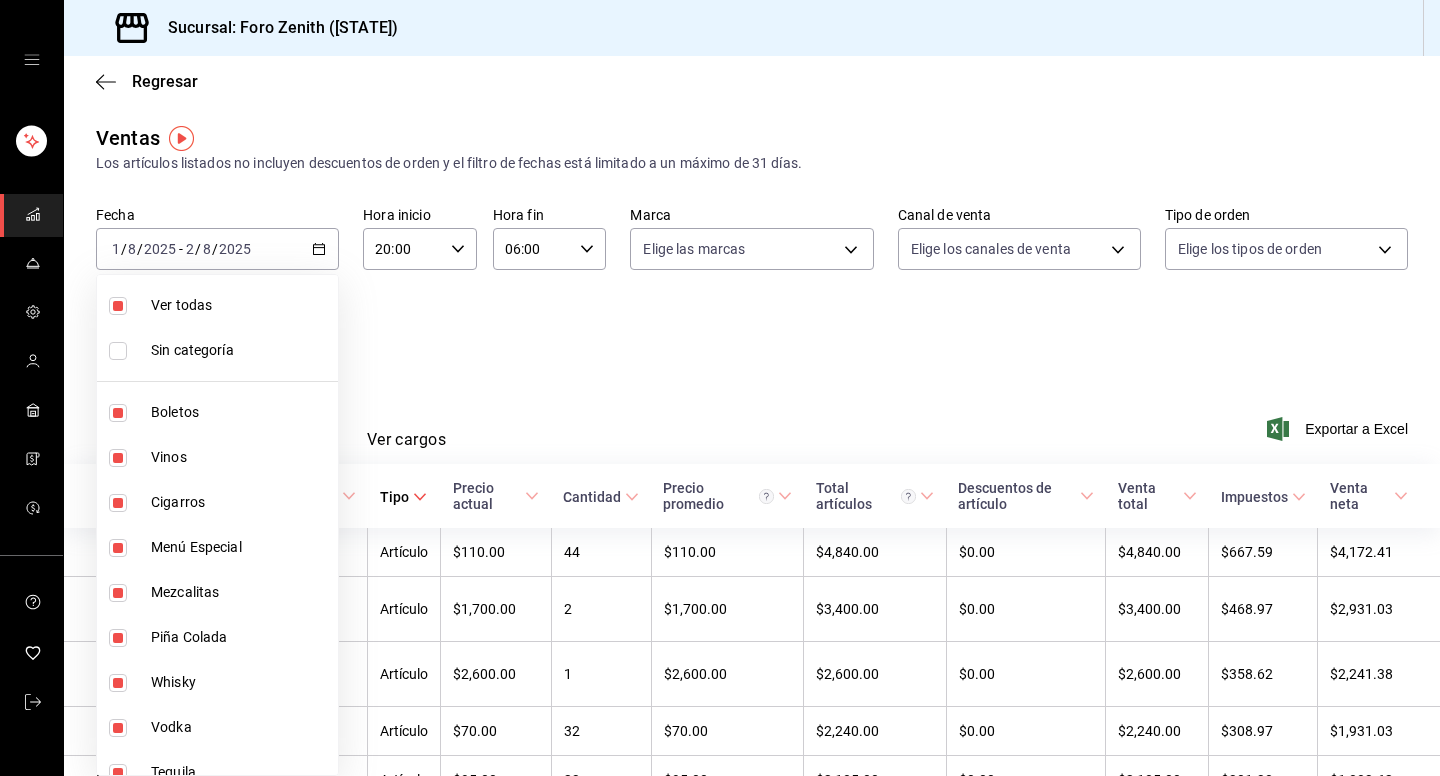 click at bounding box center [720, 388] 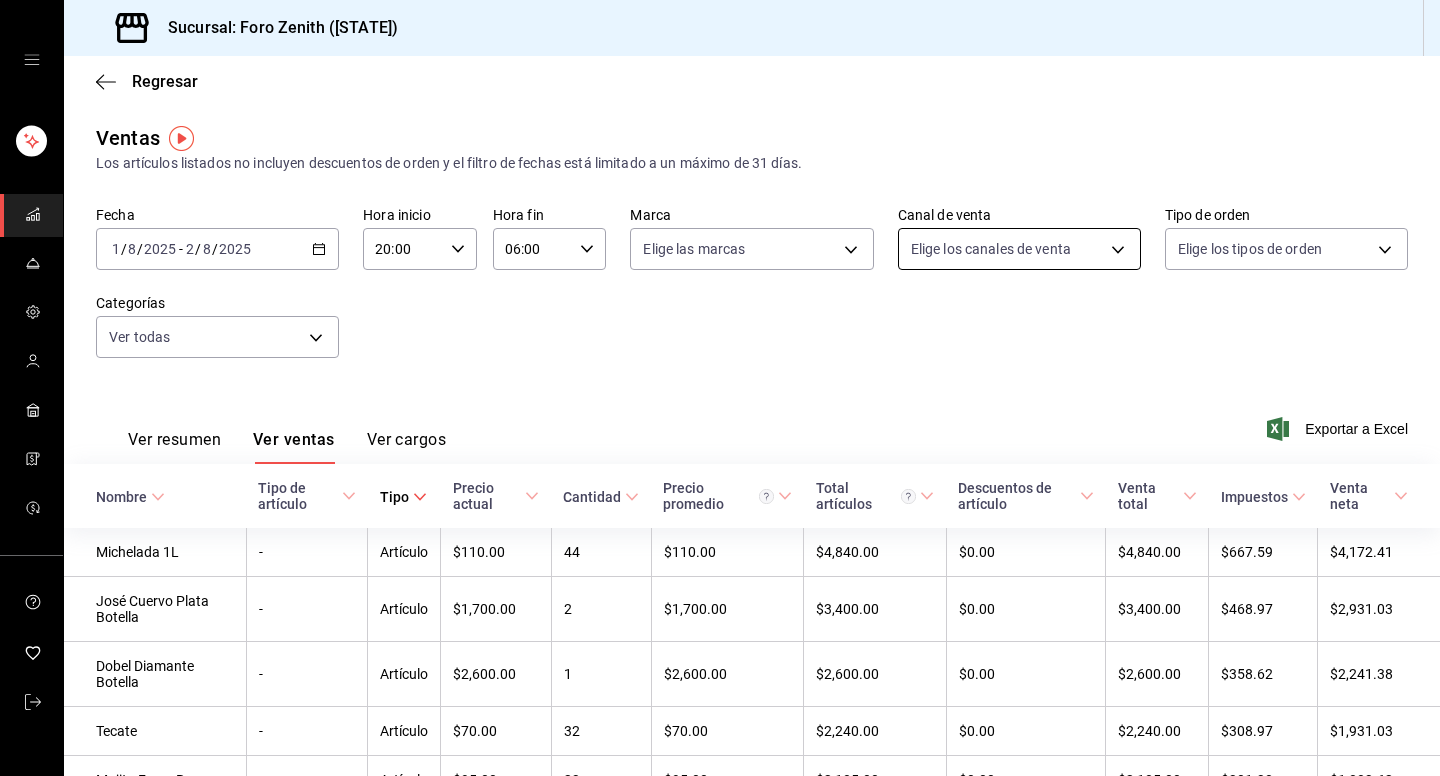 click on "Sucursal: Foro Zenith ([STATE]) Regresar Ventas Los artículos listados no incluyen descuentos de orden y el filtro de fechas está limitado a un máximo de 31 días. Fecha 2025-08-01 1 / 8 / 2025 - 2025-08-02 2 / 8 / 2025 Hora inicio 20:00 Hora inicio Hora fin 06:00 Hora fin Marca Elige las marcas Canal de venta Elige los canales de venta Tipo de orden Elige los tipos de orden Categorías Ver todas Ver resumen Ver ventas Ver cargos Exportar a Excel Nombre Tipo de artículo Tipo Precio actual Cantidad Precio promedio   Total artículos   Descuentos de artículo Venta total Impuestos Venta neta Michelada 1L - Artículo $110.00 44 $110.00 $4,840.00 $0.00 $4,840.00 $667.59 $4,172.41 José Cuervo Plata Botella - Artículo $1,700.00 2 $1,700.00 $3,400.00 $0.00 $3,400.00 $468.97 $2,931.03 Dobel Diamante Botella - Artículo $2,600.00 1 $2,600.00 $2,600.00 $0.00 $2,600.00 $358.62 $2,241.38 Tecate - Artículo $70.00 32 $70.00 $2,240.00 $0.00 $2,240.00 $308.97 $1,931.03 Mojito Fresa Ron - Artículo $95.00 23 $95.00 - 1" at bounding box center [720, 388] 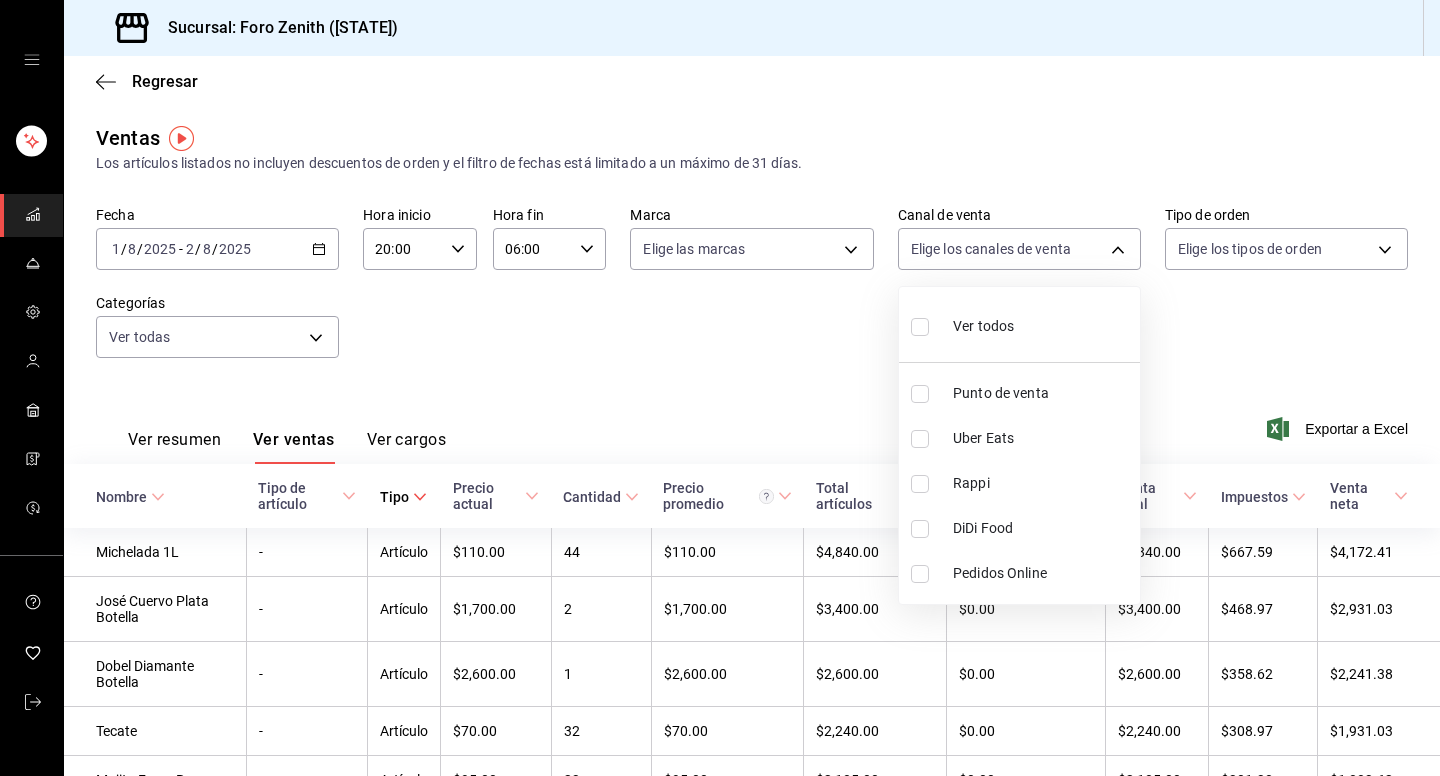 click at bounding box center (720, 388) 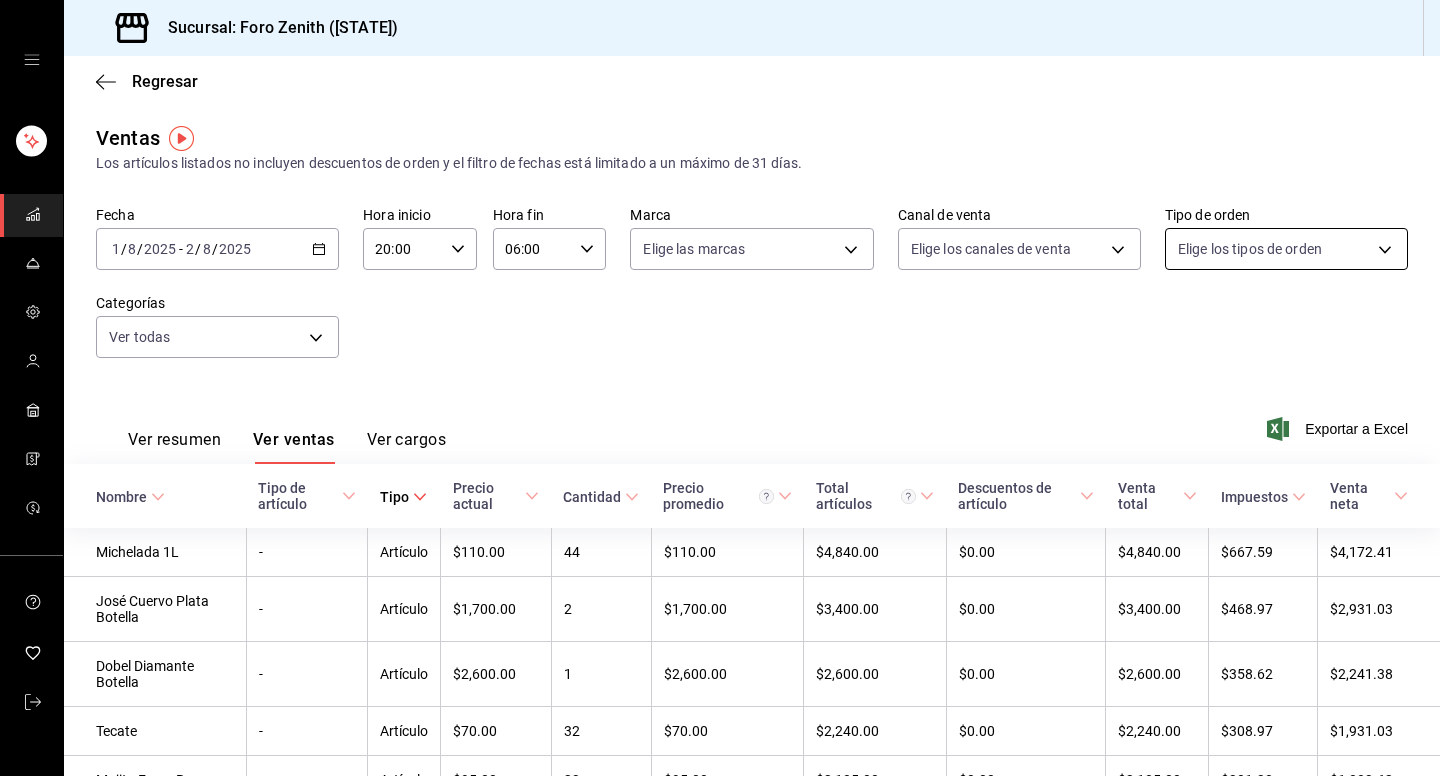 click on "Sucursal: Foro Zenith ([STATE]) Regresar Ventas Los artículos listados no incluyen descuentos de orden y el filtro de fechas está limitado a un máximo de 31 días. Fecha 2025-08-01 1 / 8 / 2025 - 2025-08-02 2 / 8 / 2025 Hora inicio 20:00 Hora inicio Hora fin 06:00 Hora fin Marca Elige las marcas Canal de venta Elige los canales de venta Tipo de orden Elige los tipos de orden Categorías Ver todas Ver resumen Ver ventas Ver cargos Exportar a Excel Nombre Tipo de artículo Tipo Precio actual Cantidad Precio promedio   Total artículos   Descuentos de artículo Venta total Impuestos Venta neta Michelada 1L - Artículo $110.00 44 $110.00 $4,840.00 $0.00 $4,840.00 $667.59 $4,172.41 José Cuervo Plata Botella - Artículo $1,700.00 2 $1,700.00 $3,400.00 $0.00 $3,400.00 $468.97 $2,931.03 Dobel Diamante Botella - Artículo $2,600.00 1 $2,600.00 $2,600.00 $0.00 $2,600.00 $358.62 $2,241.38 Tecate - Artículo $70.00 32 $70.00 $2,240.00 $0.00 $2,240.00 $308.97 $1,931.03 Mojito Fresa Ron - Artículo $95.00 23 $95.00 - 1" at bounding box center [720, 388] 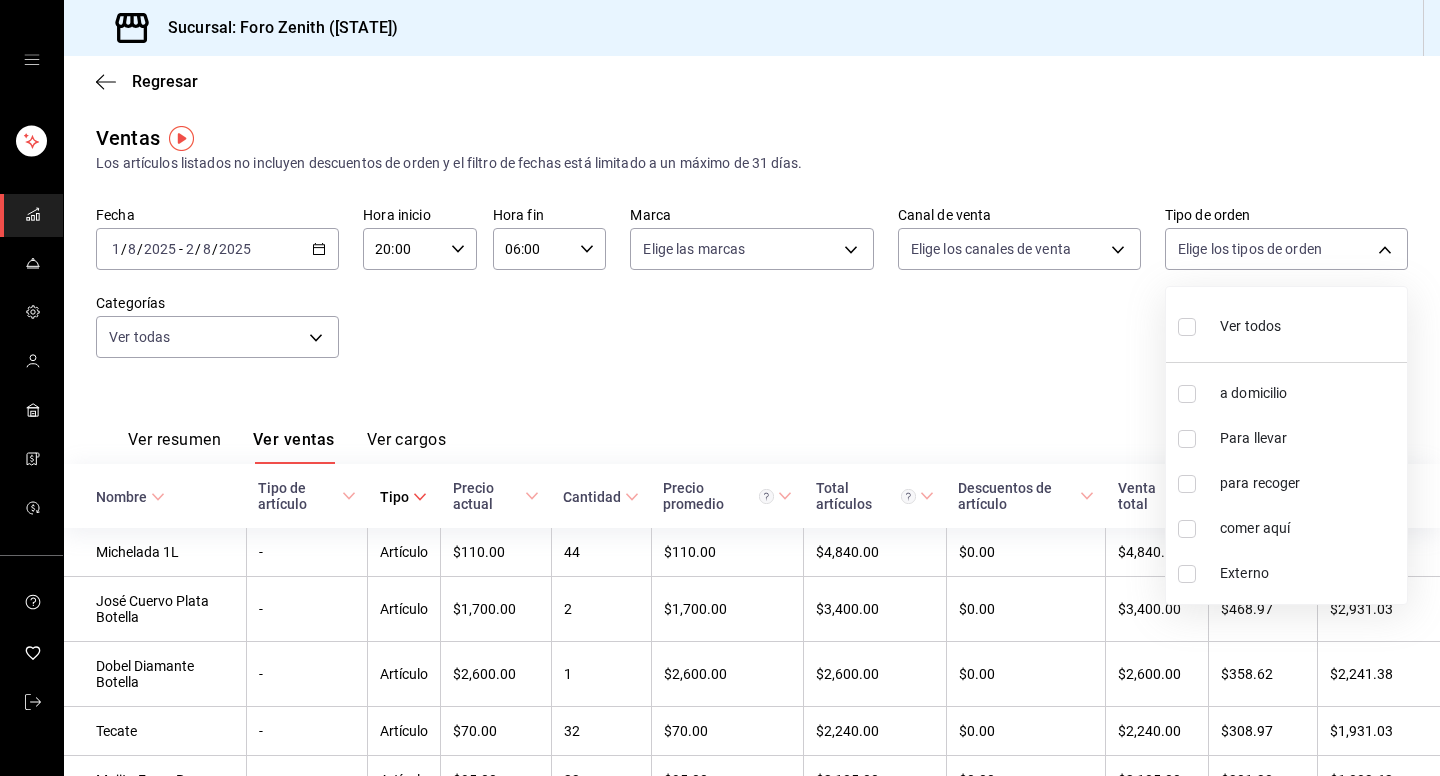 click at bounding box center (720, 388) 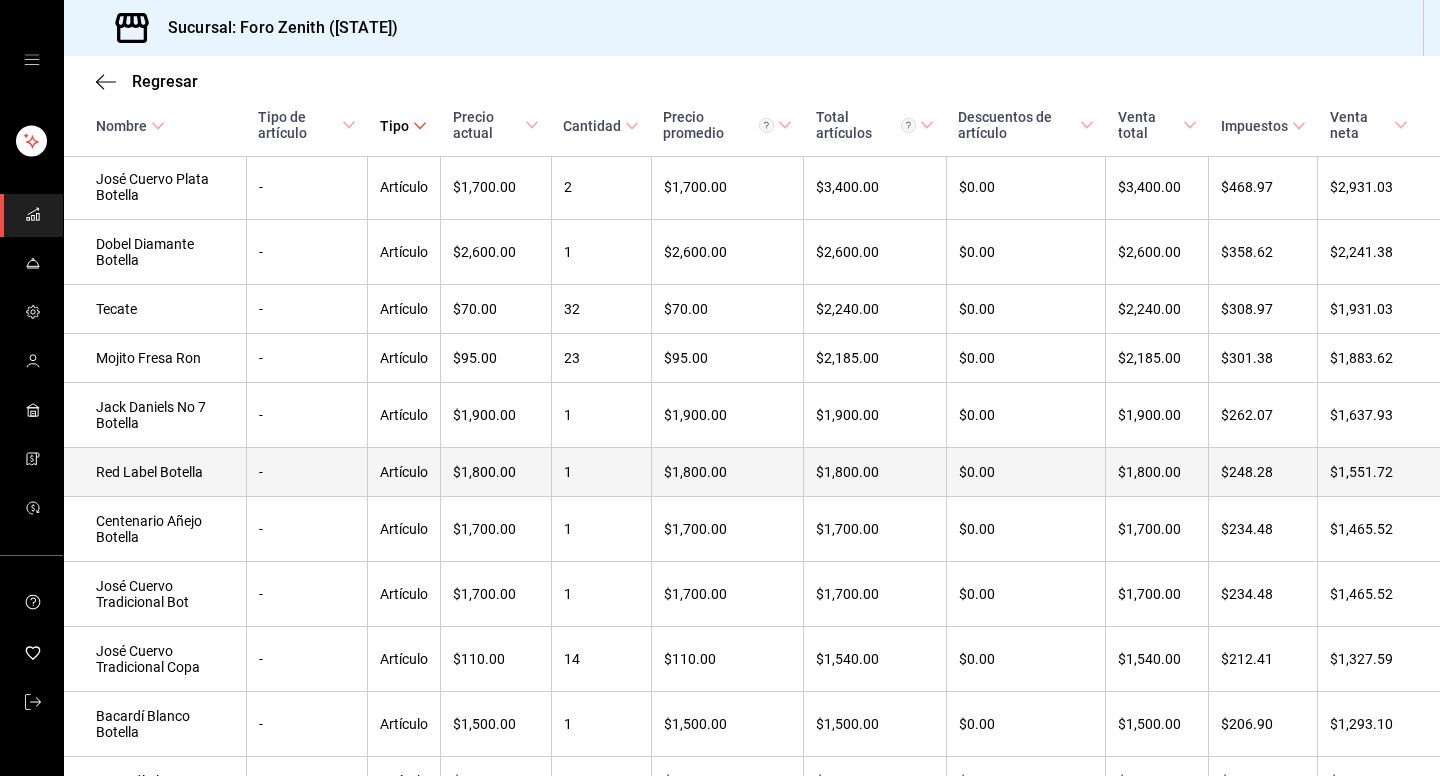 scroll, scrollTop: 461, scrollLeft: 0, axis: vertical 